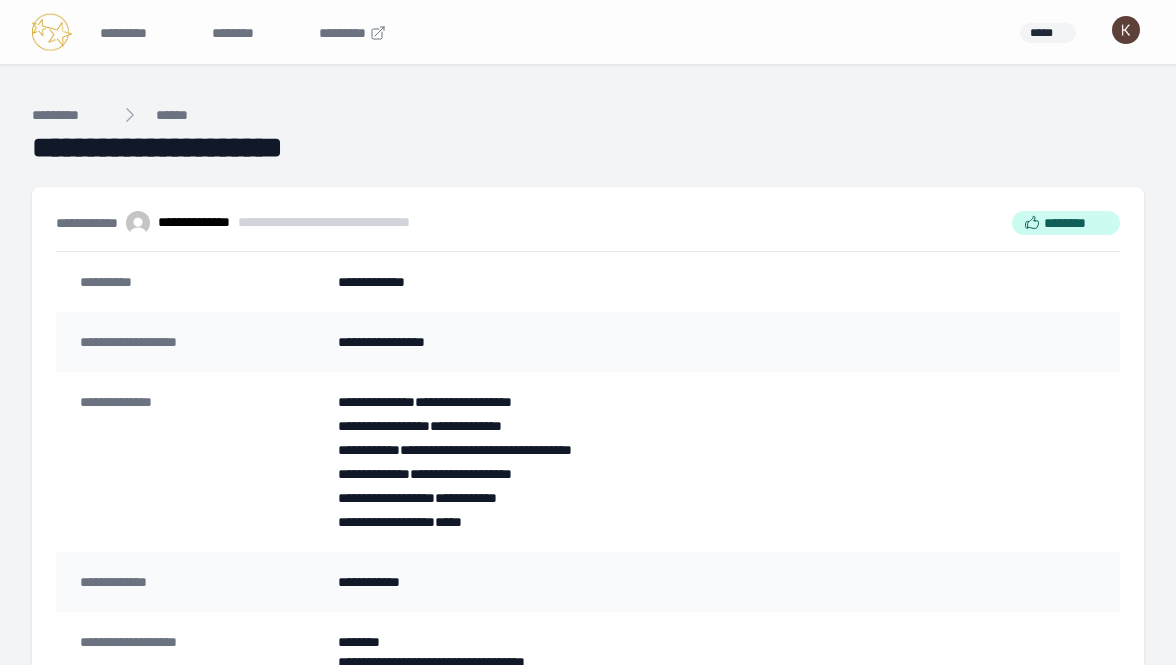 scroll, scrollTop: 0, scrollLeft: 0, axis: both 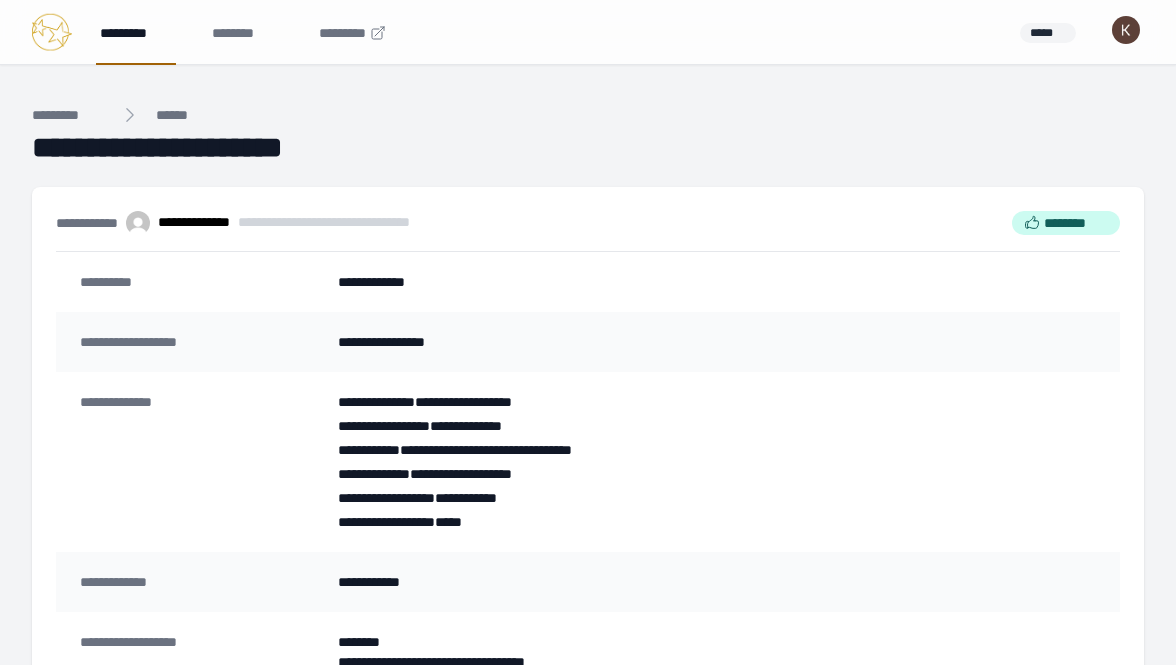 click on "*********" at bounding box center [136, 32] 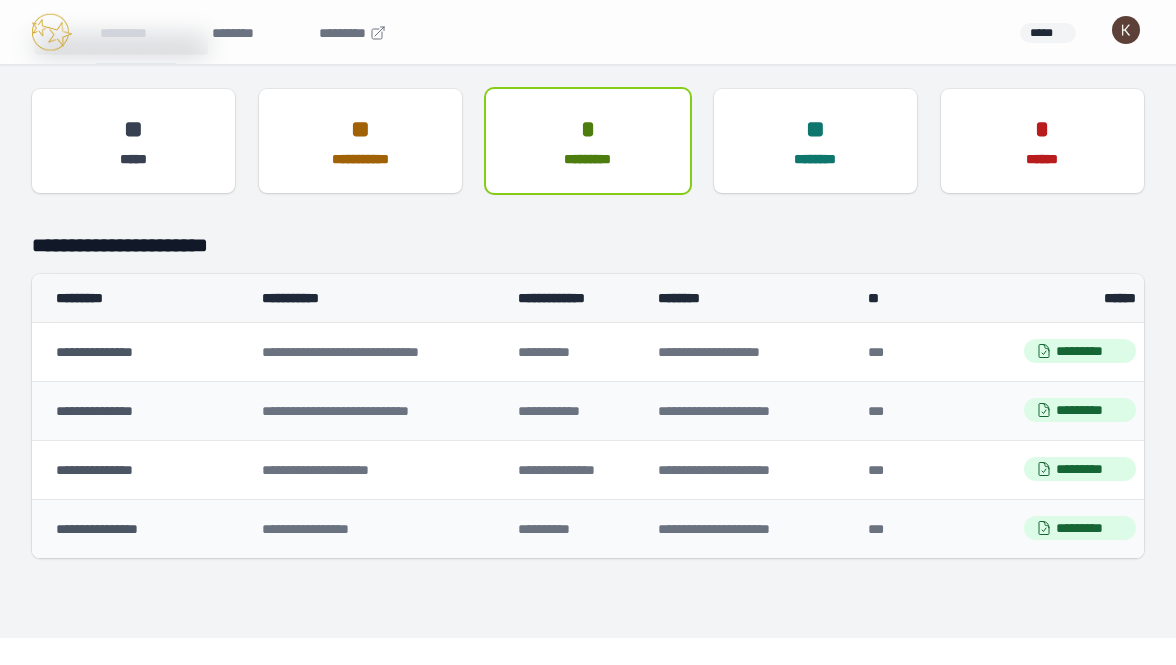 scroll, scrollTop: 87, scrollLeft: 0, axis: vertical 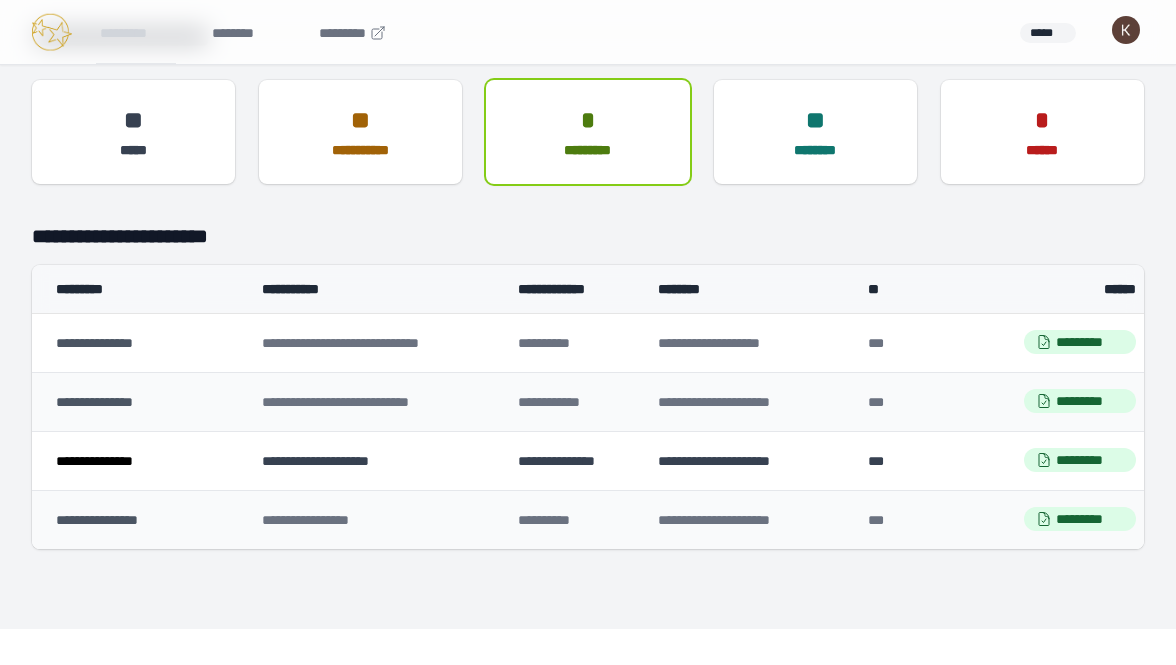 click on "**********" at bounding box center (94, 461) 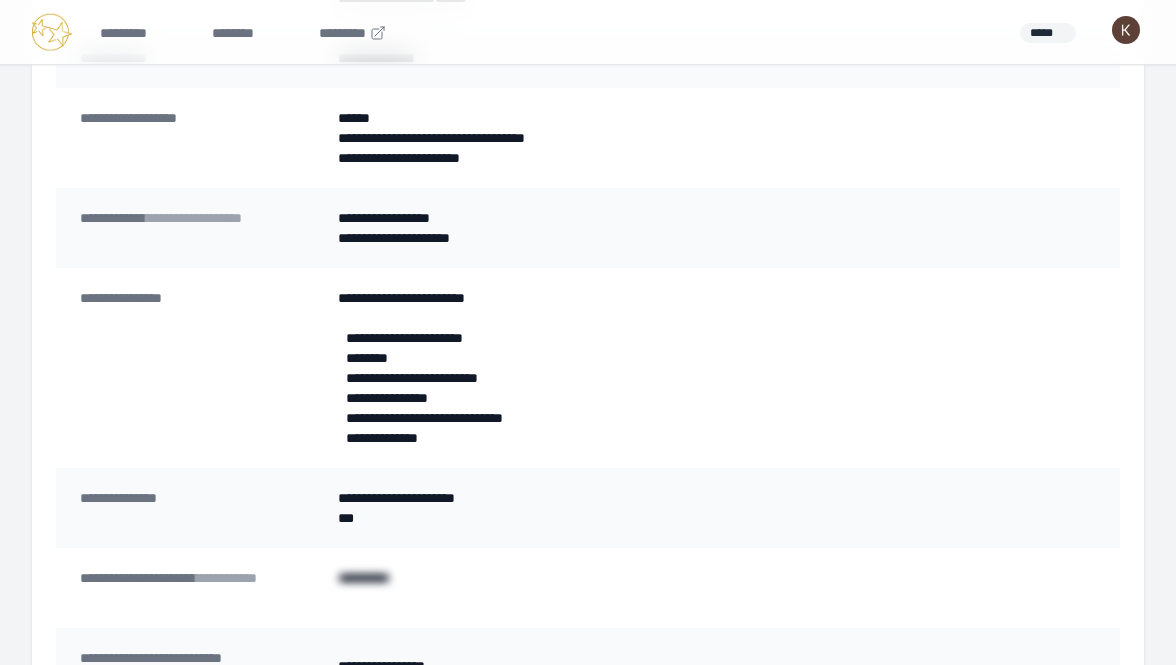 scroll, scrollTop: 528, scrollLeft: 0, axis: vertical 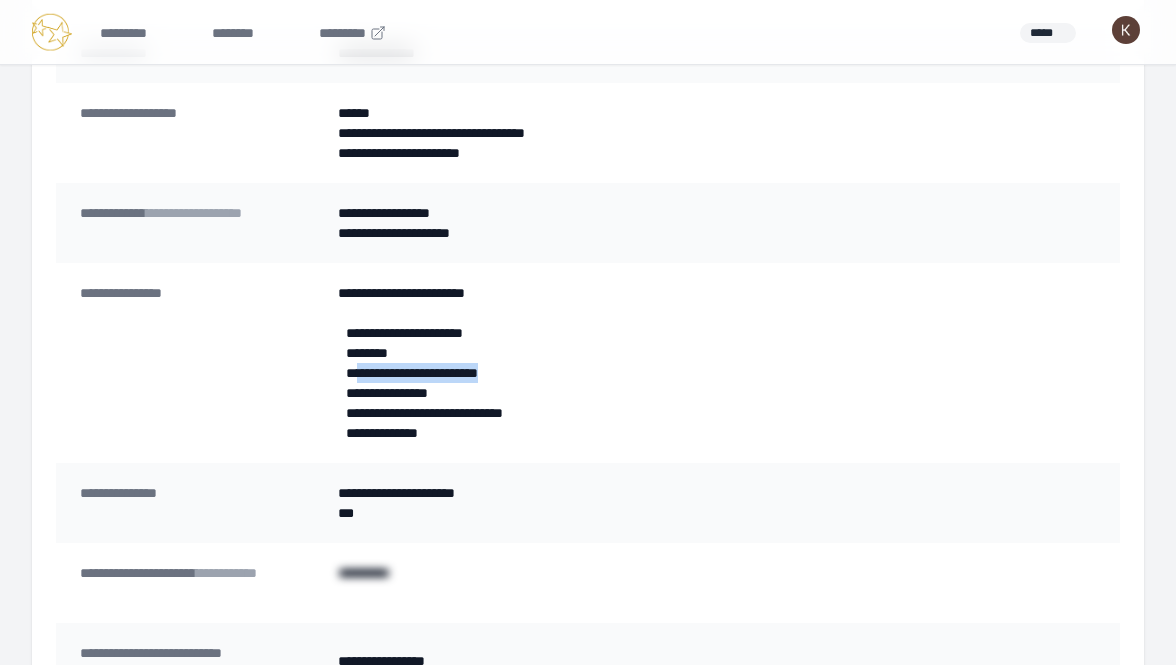 drag, startPoint x: 526, startPoint y: 377, endPoint x: 358, endPoint y: 376, distance: 168.00298 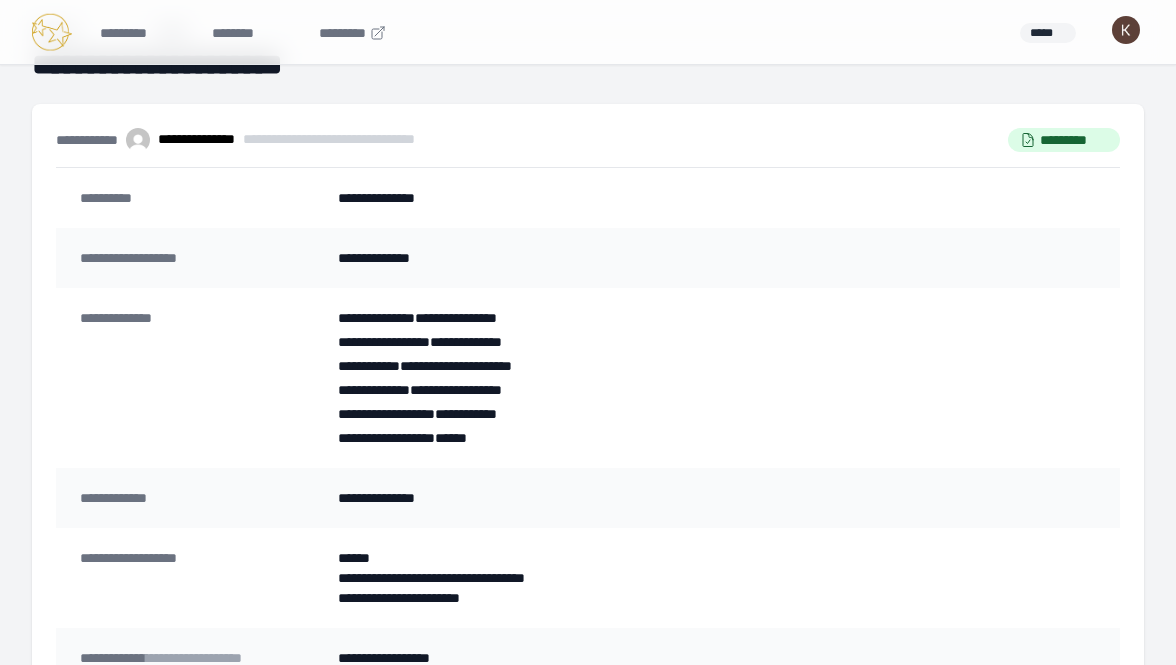 scroll, scrollTop: 0, scrollLeft: 0, axis: both 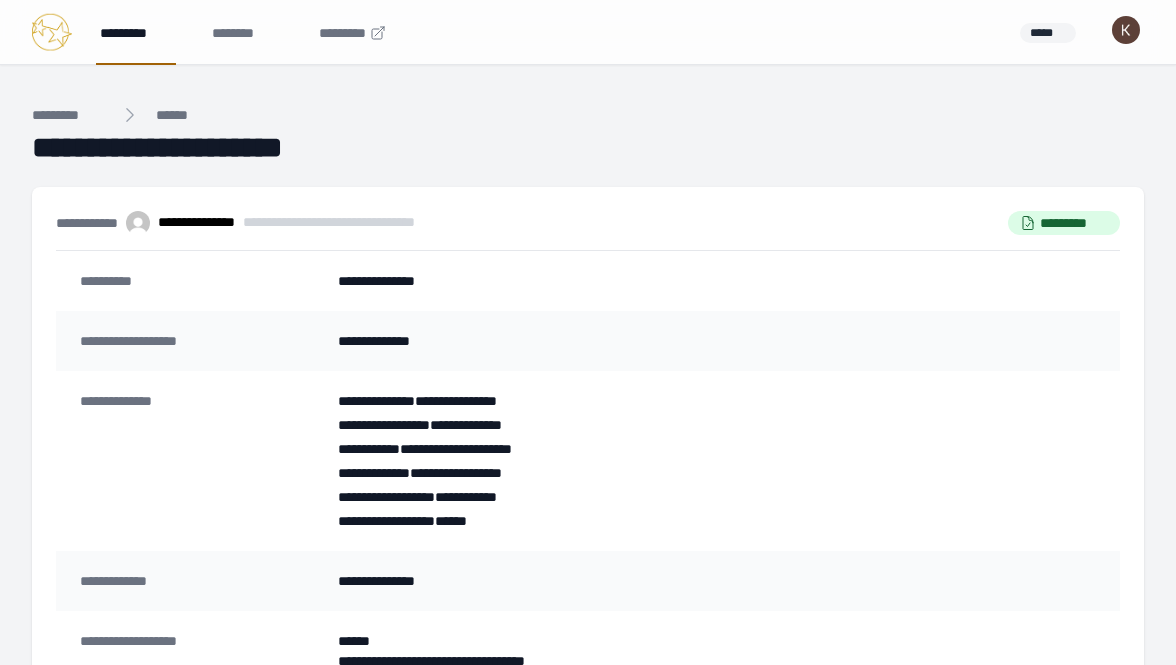 click on "*********" at bounding box center [136, 32] 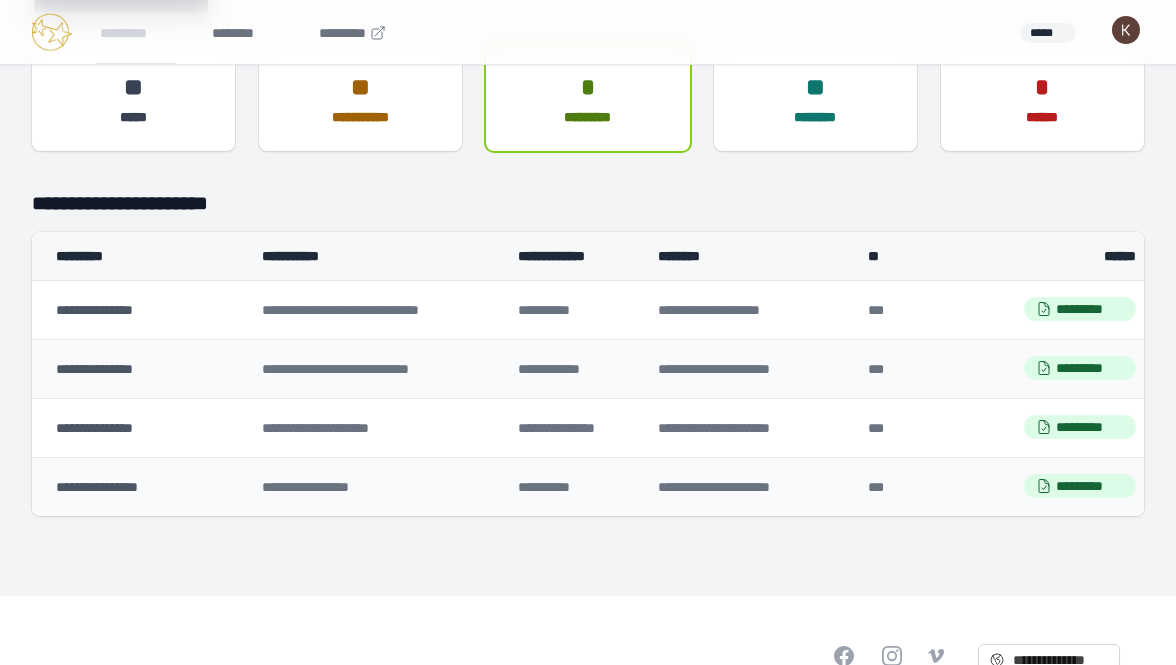 scroll, scrollTop: 128, scrollLeft: 0, axis: vertical 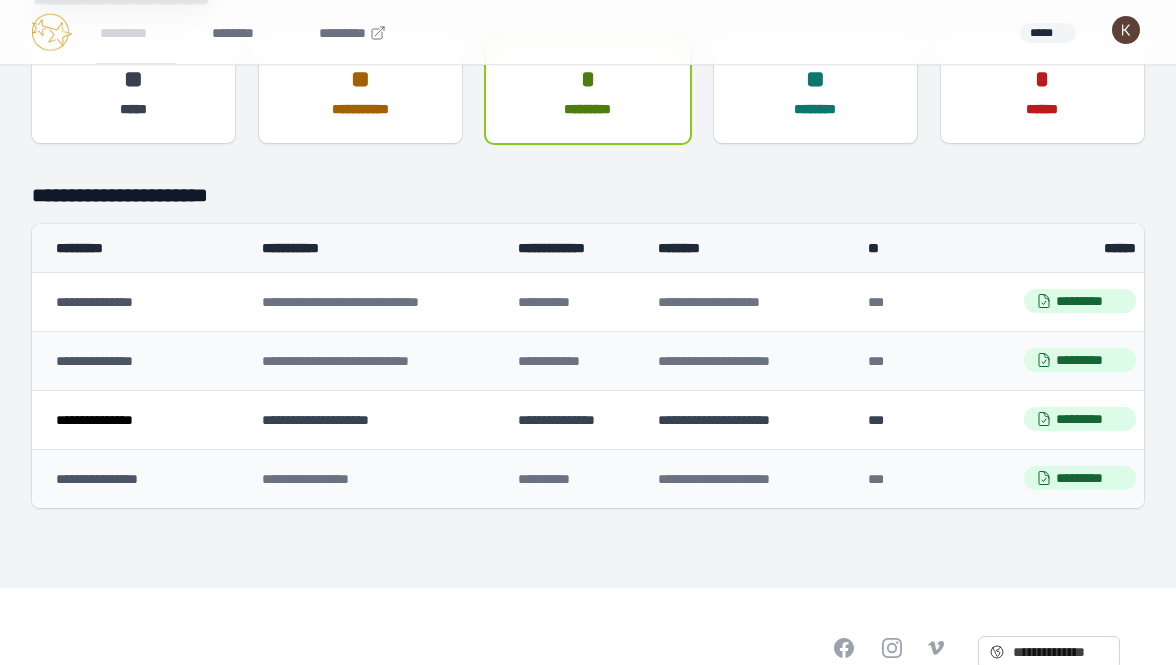 click on "**********" at bounding box center (94, 420) 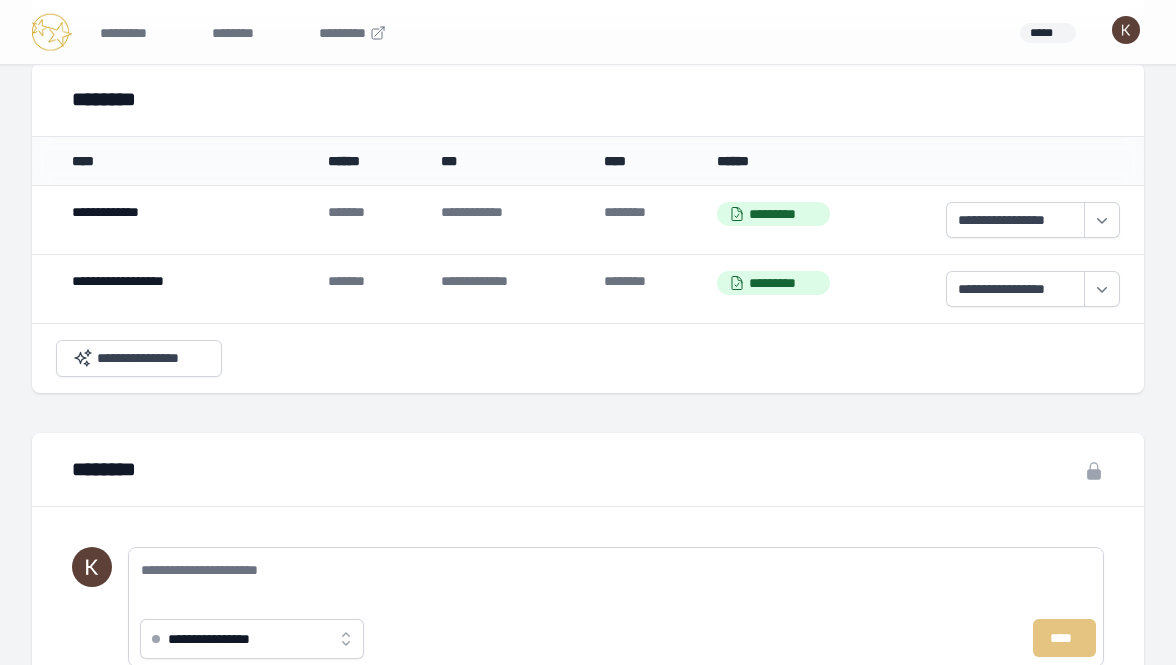 scroll, scrollTop: 1620, scrollLeft: 0, axis: vertical 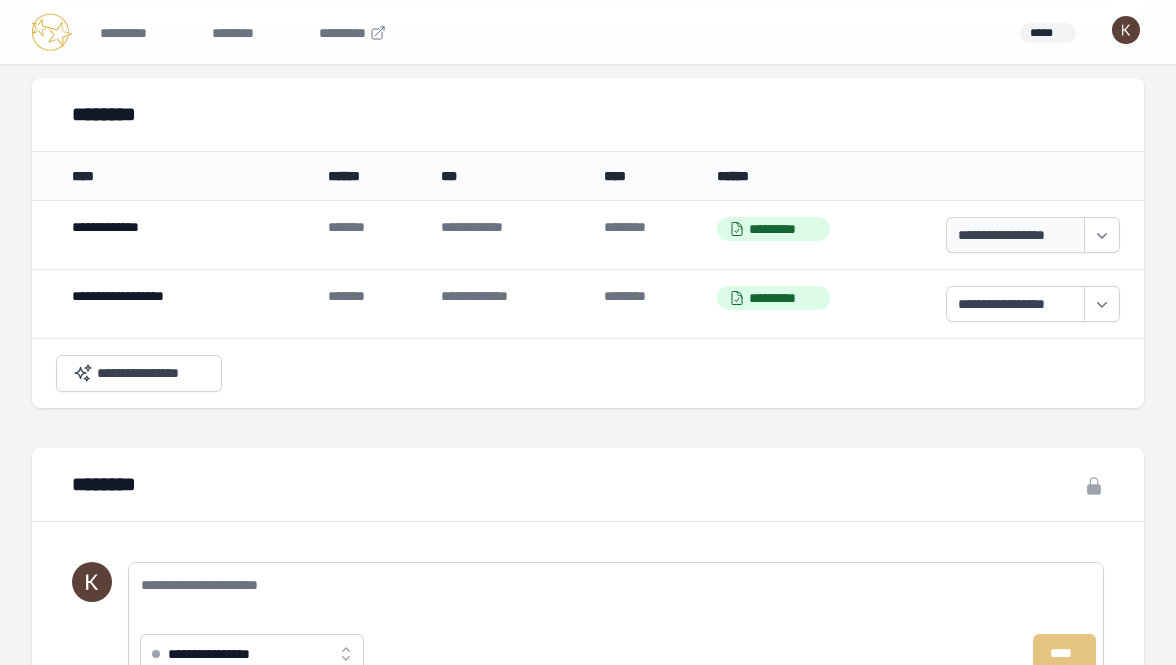 click on "**********" at bounding box center [1015, 235] 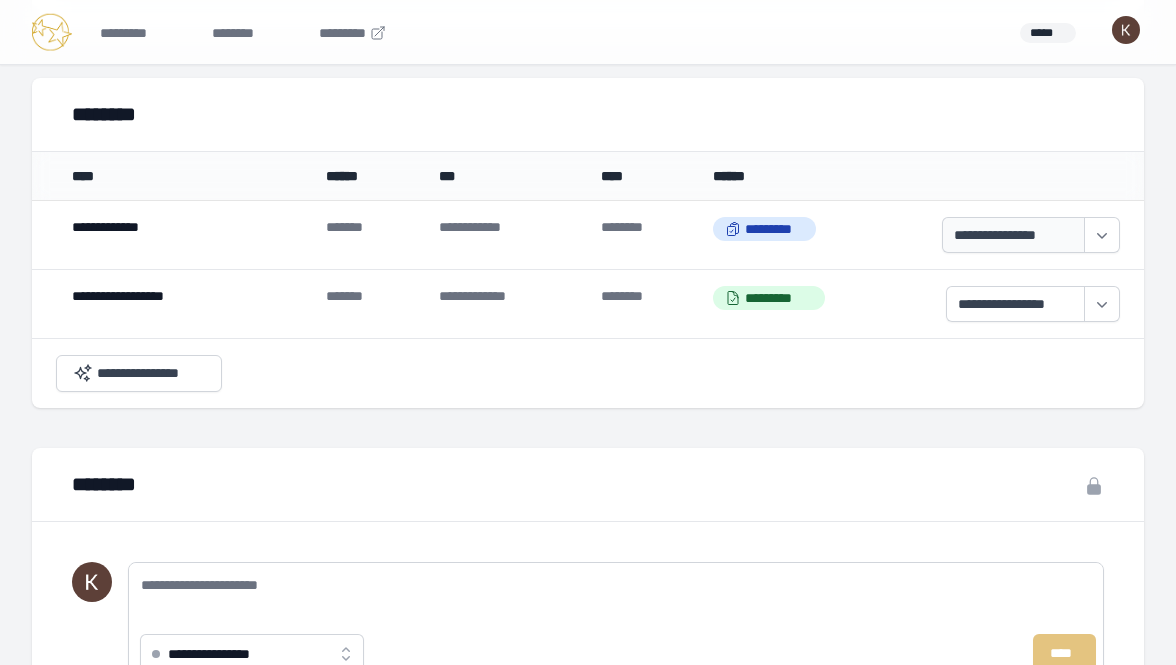click on "**********" at bounding box center [1013, 235] 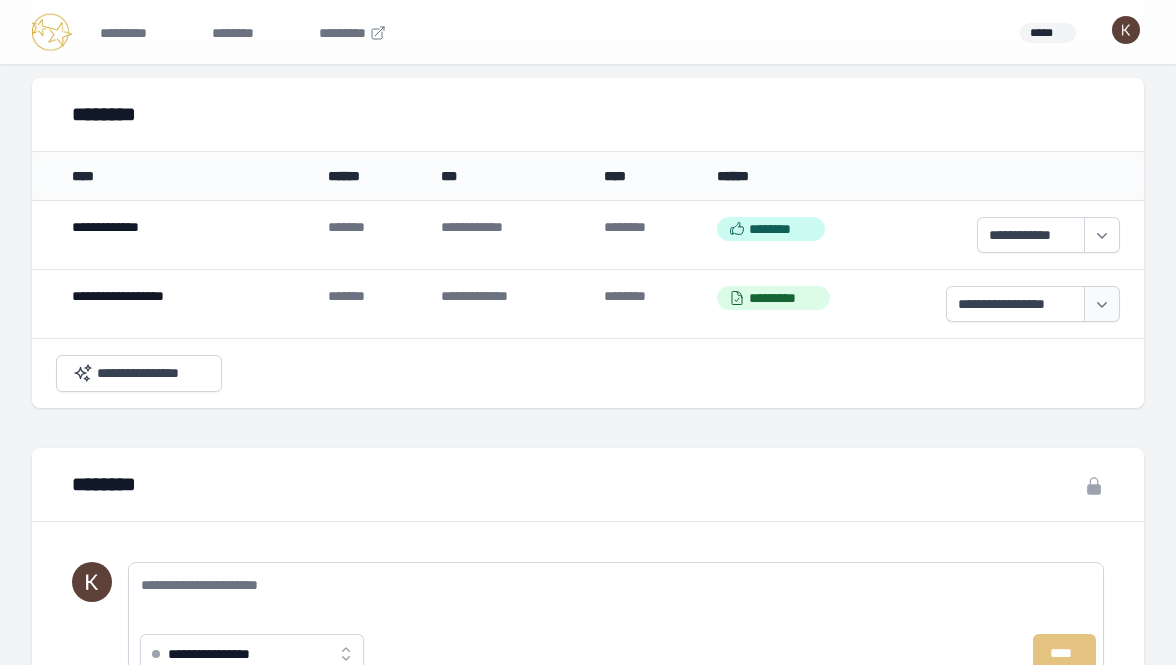 click 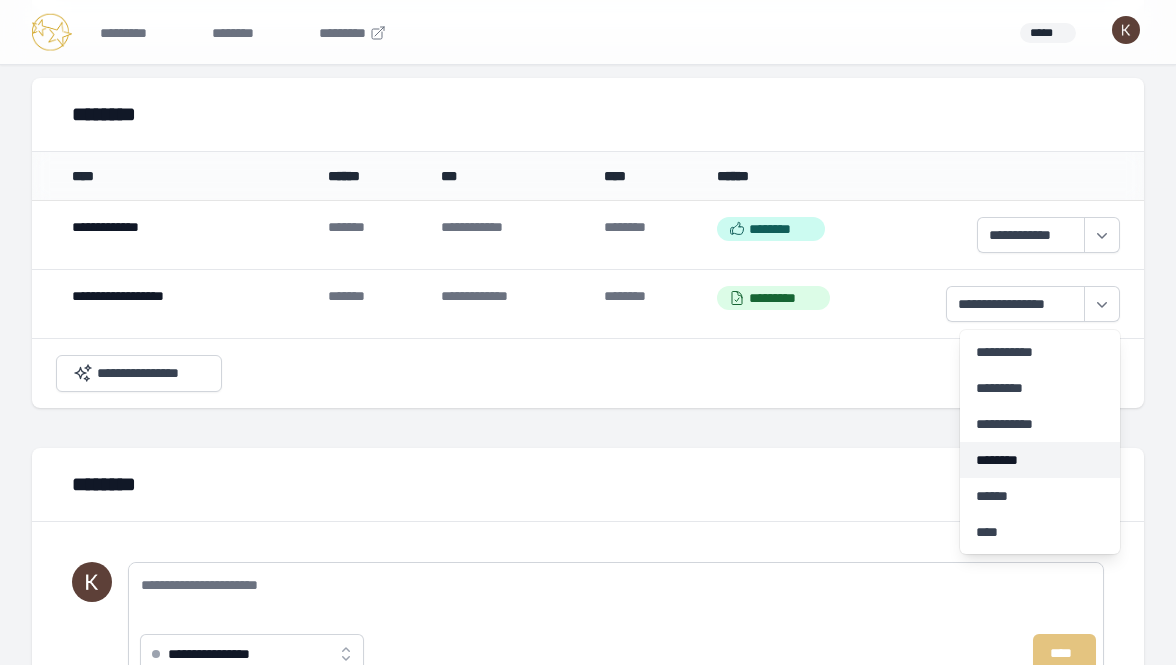 click on "********" at bounding box center [1040, 460] 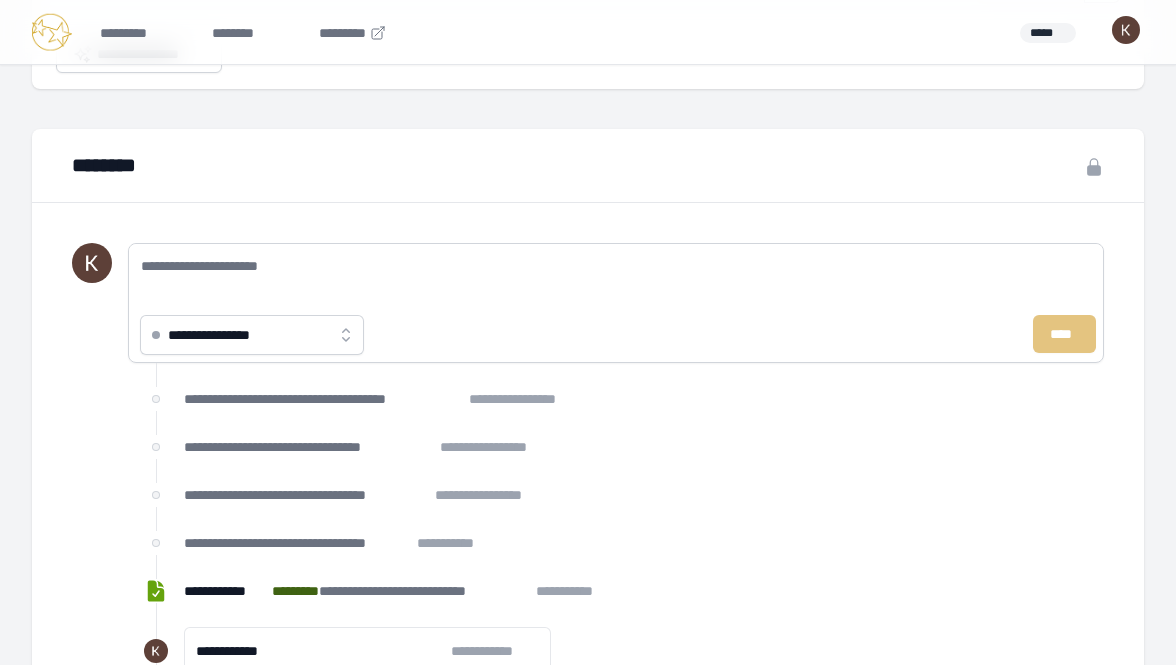 scroll, scrollTop: 1940, scrollLeft: 0, axis: vertical 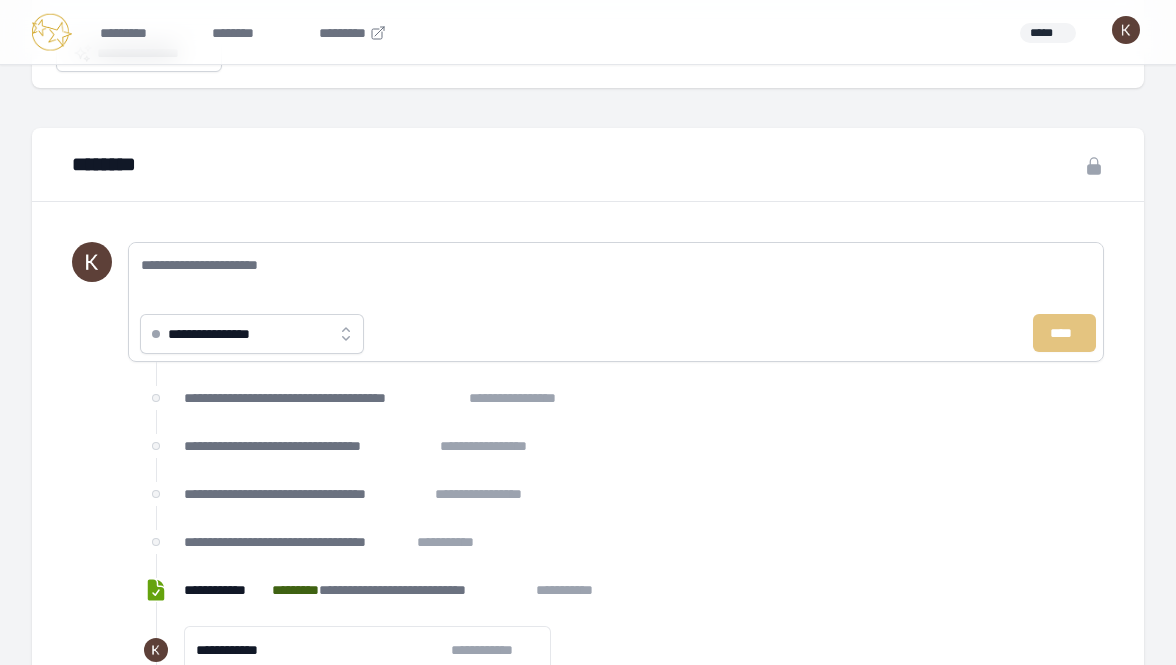 click on "**********" at bounding box center (252, 334) 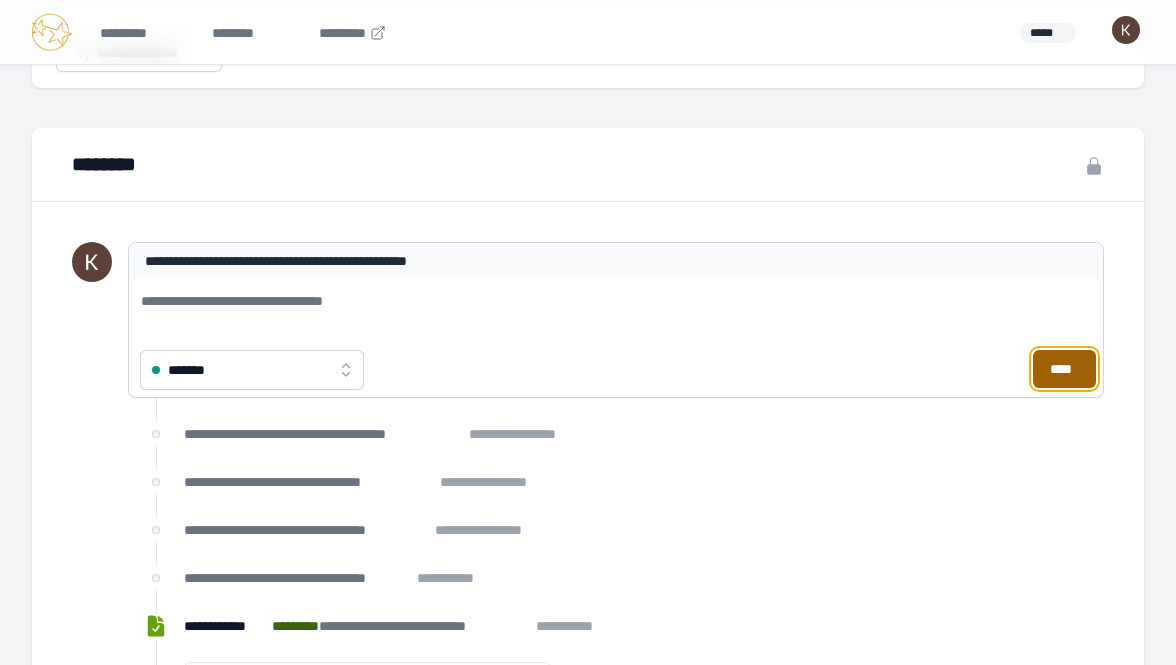 click on "****" at bounding box center (1064, 369) 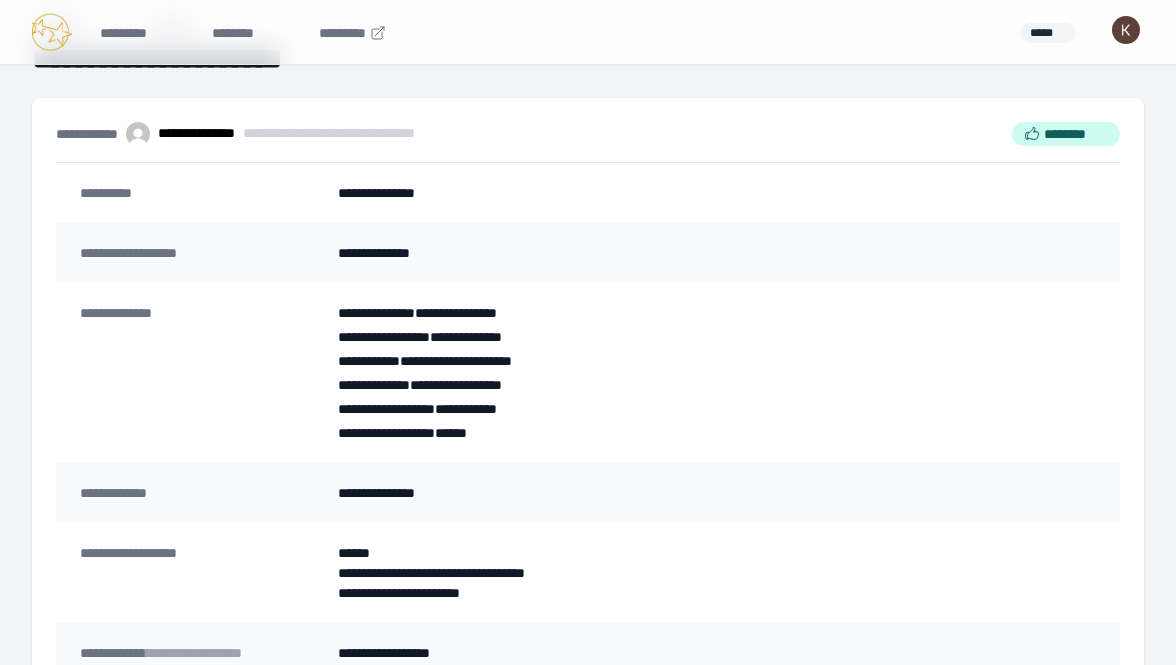 scroll, scrollTop: 0, scrollLeft: 0, axis: both 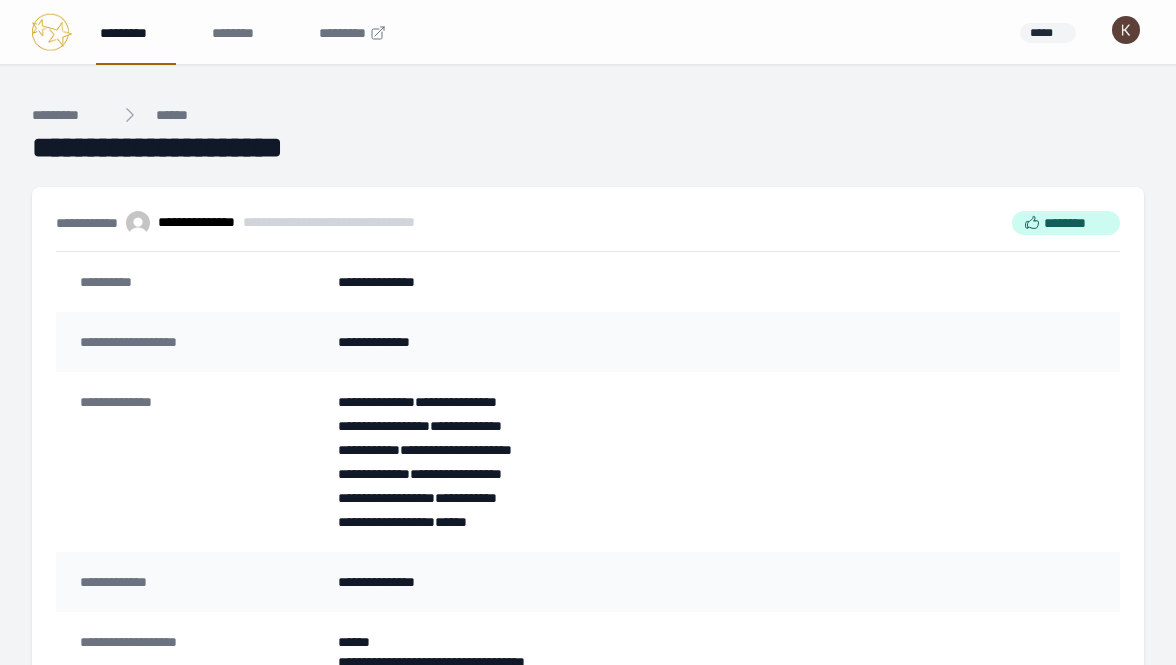 click on "*********" at bounding box center (136, 32) 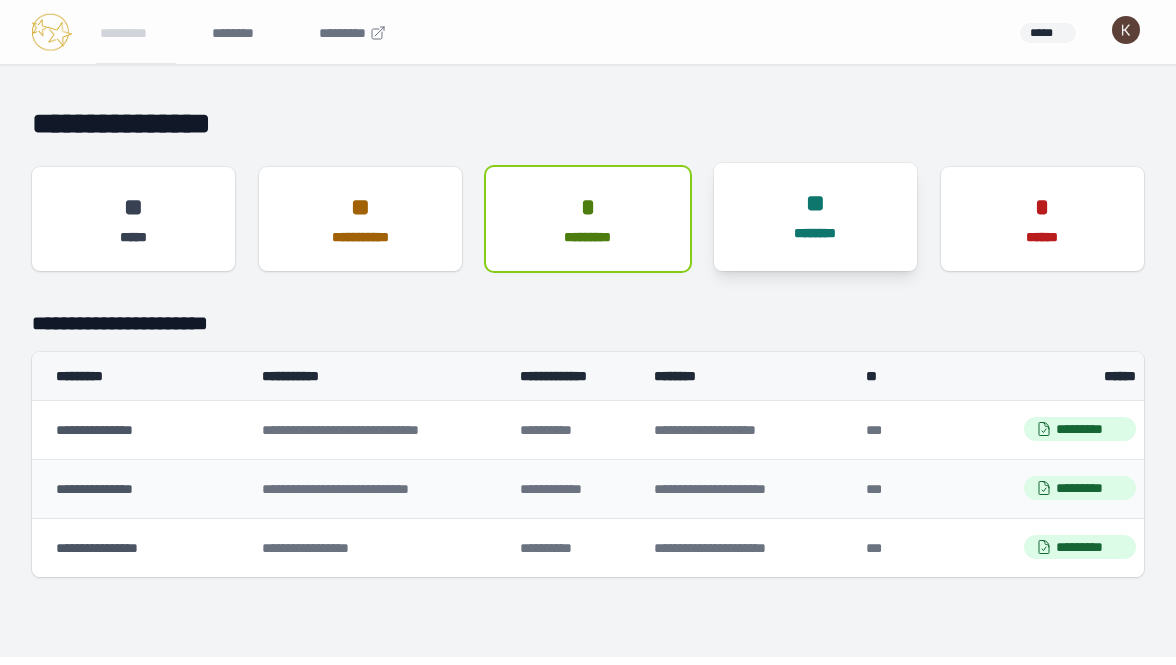 click on "**" at bounding box center (815, 203) 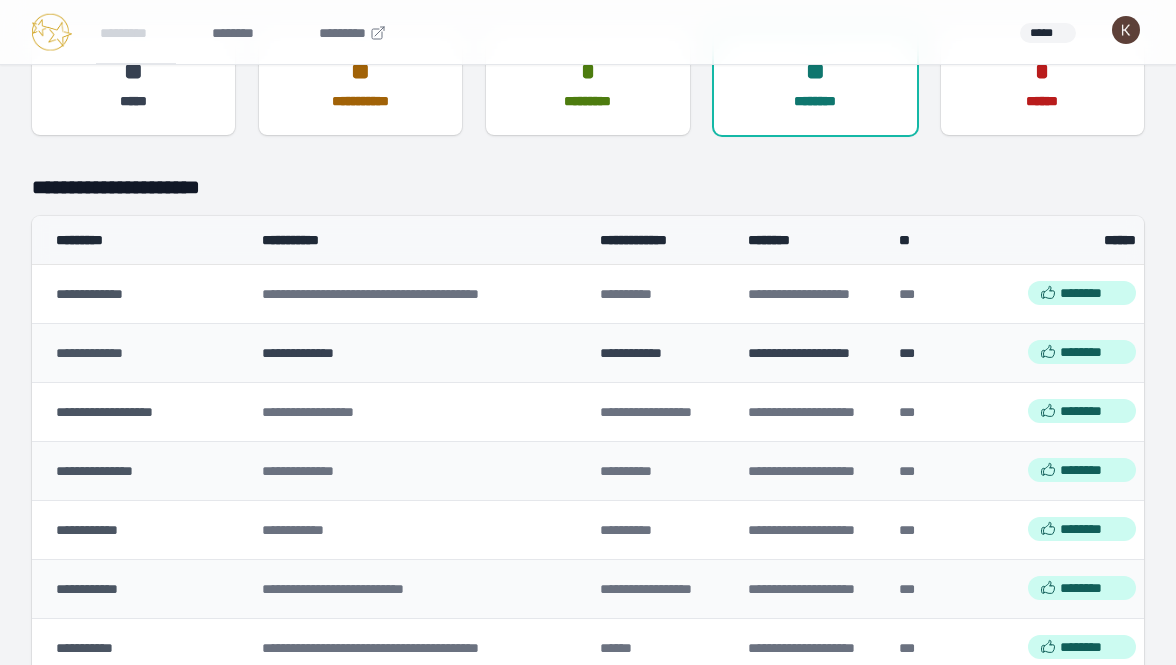 scroll, scrollTop: 173, scrollLeft: 0, axis: vertical 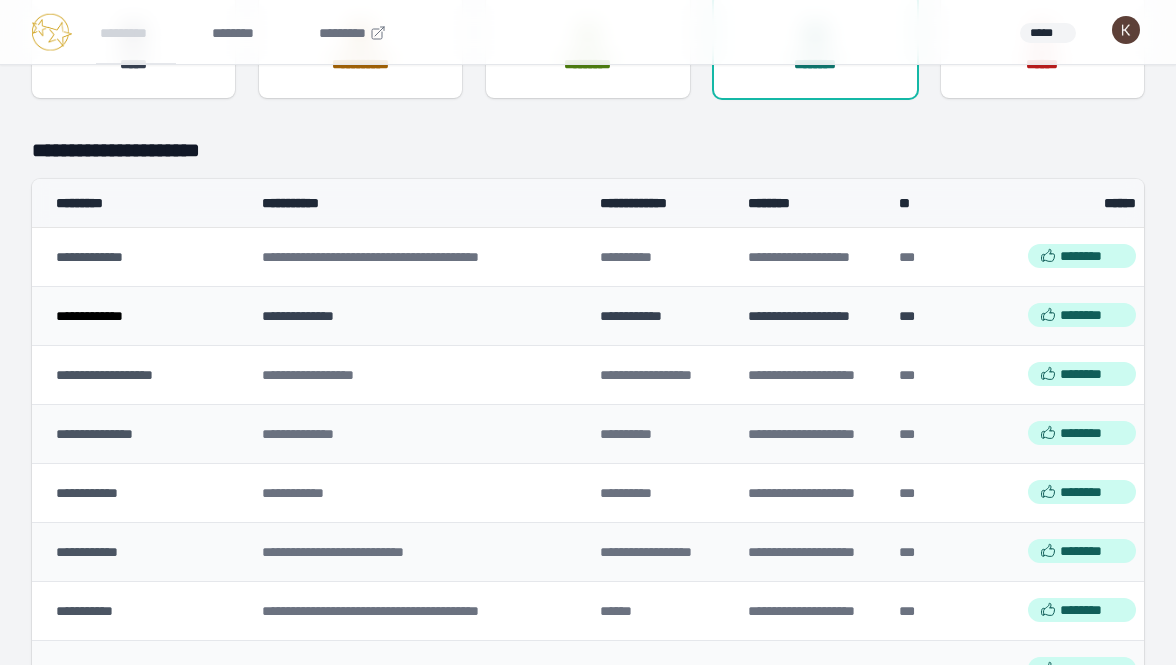click on "**********" at bounding box center (89, 316) 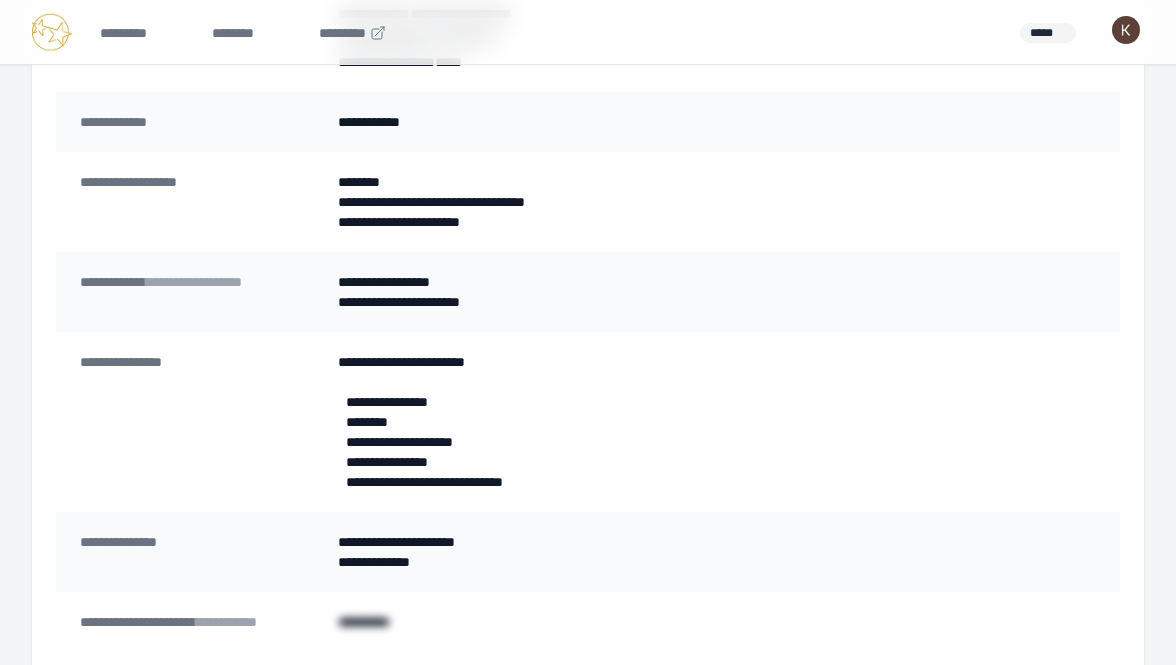 scroll, scrollTop: 462, scrollLeft: 0, axis: vertical 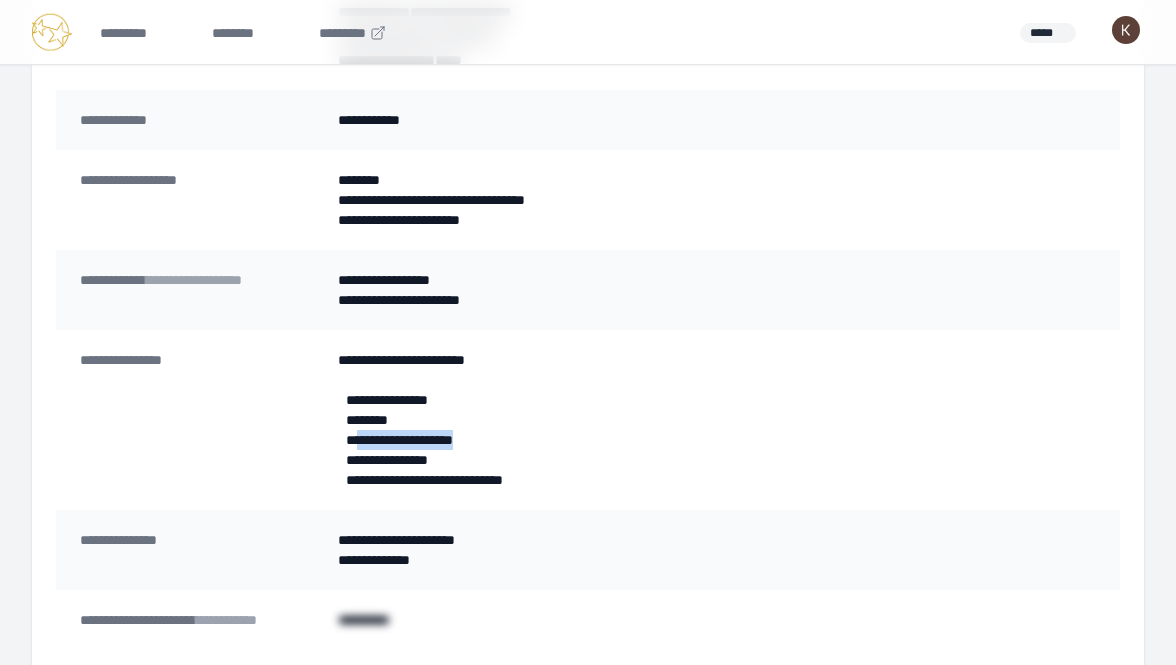 drag, startPoint x: 509, startPoint y: 437, endPoint x: 361, endPoint y: 439, distance: 148.01352 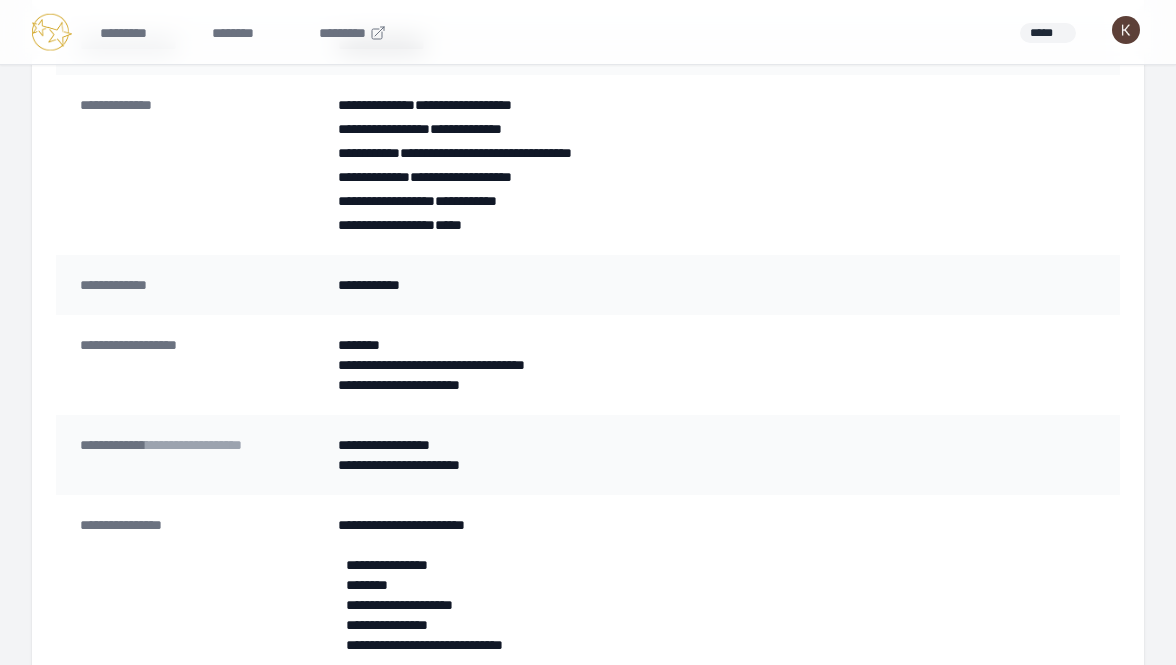 scroll, scrollTop: 0, scrollLeft: 0, axis: both 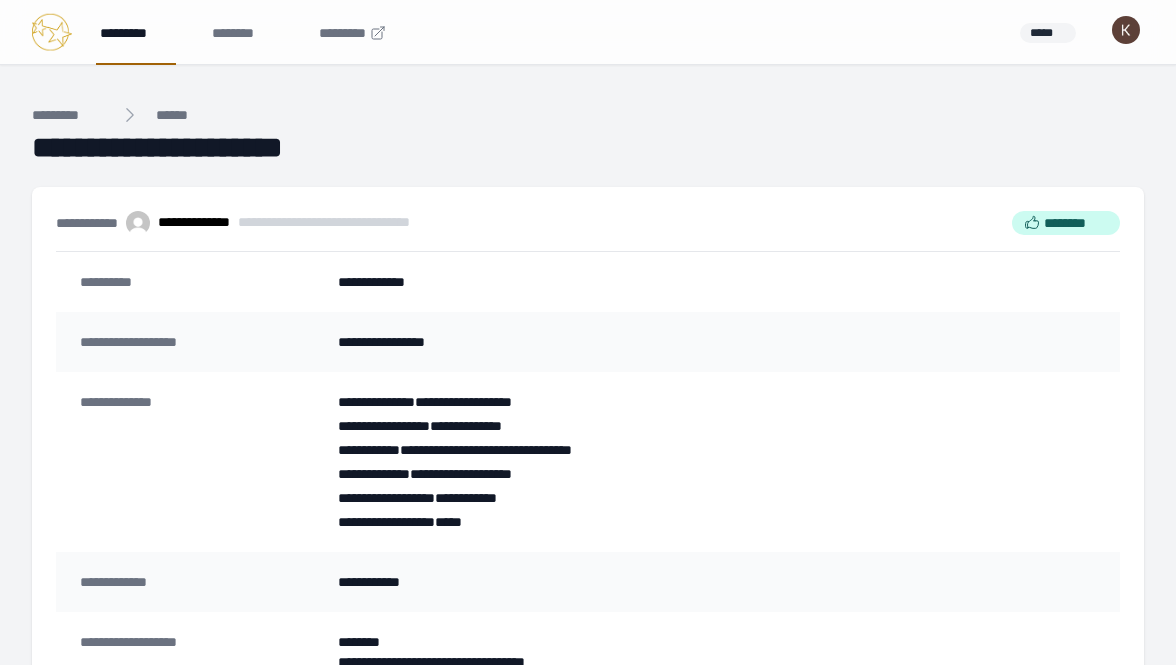 click on "*********" at bounding box center (136, 32) 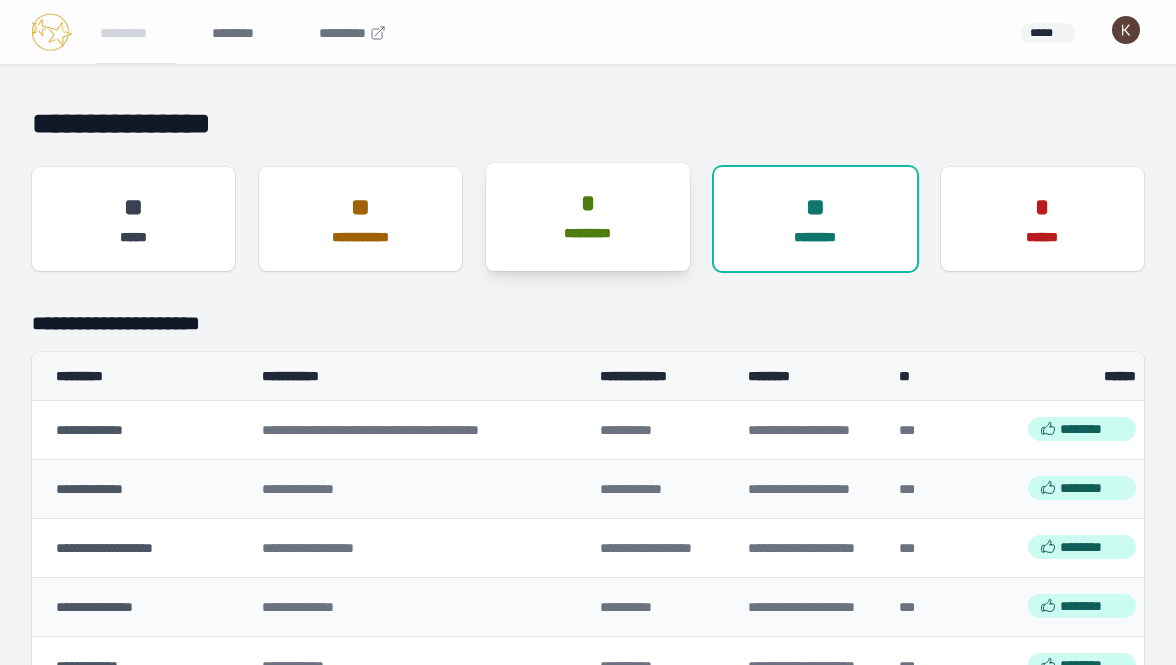 click on "*" at bounding box center [587, 203] 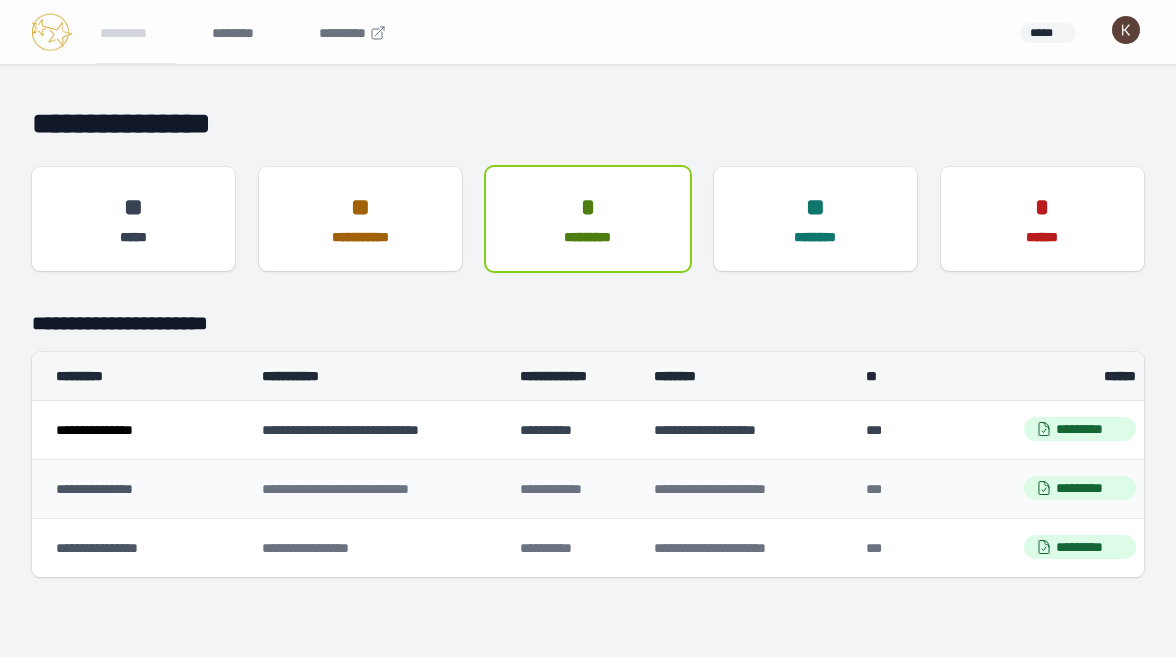 click on "**********" at bounding box center (94, 430) 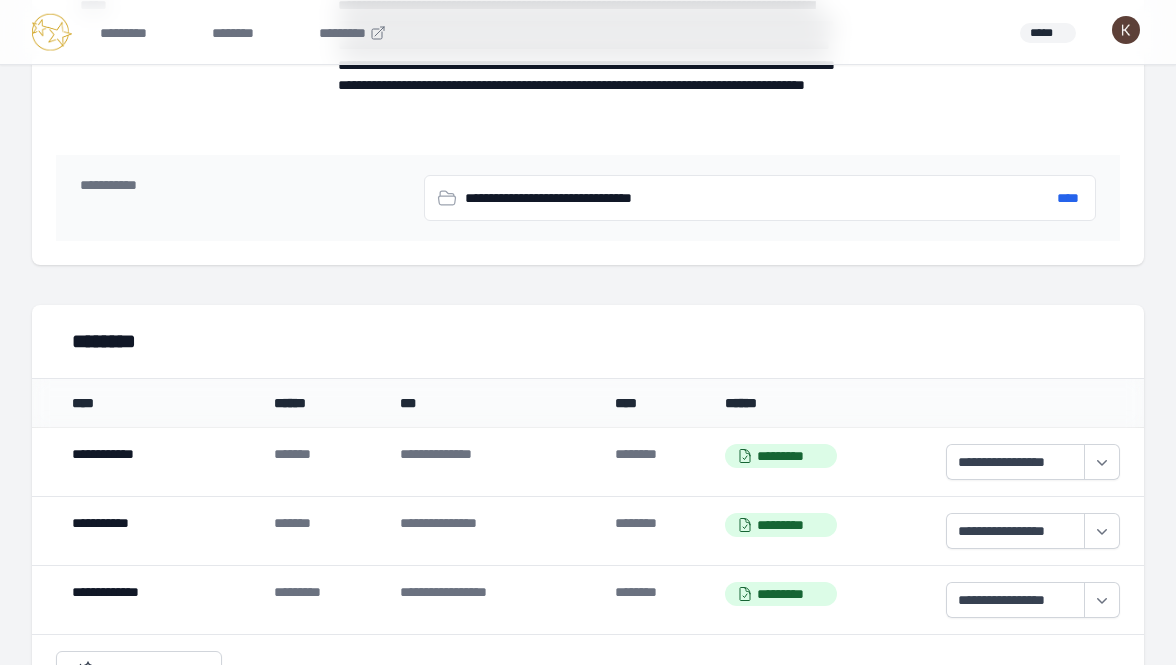scroll, scrollTop: 1557, scrollLeft: 0, axis: vertical 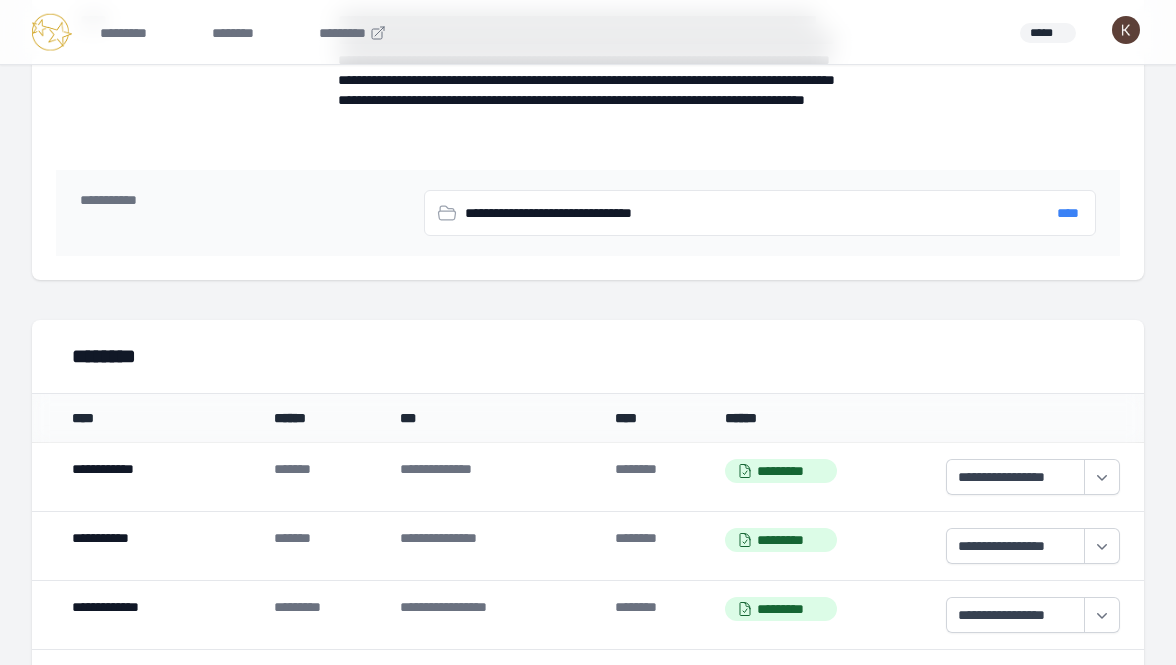 click on "****" at bounding box center (1068, 213) 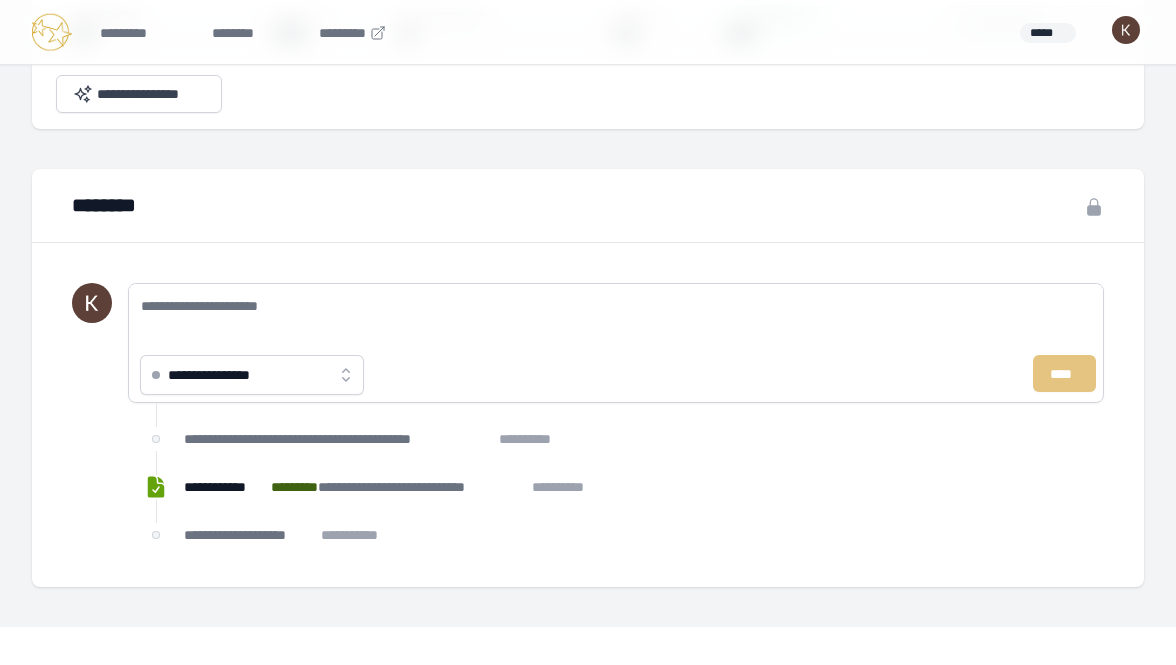 scroll, scrollTop: 2154, scrollLeft: 0, axis: vertical 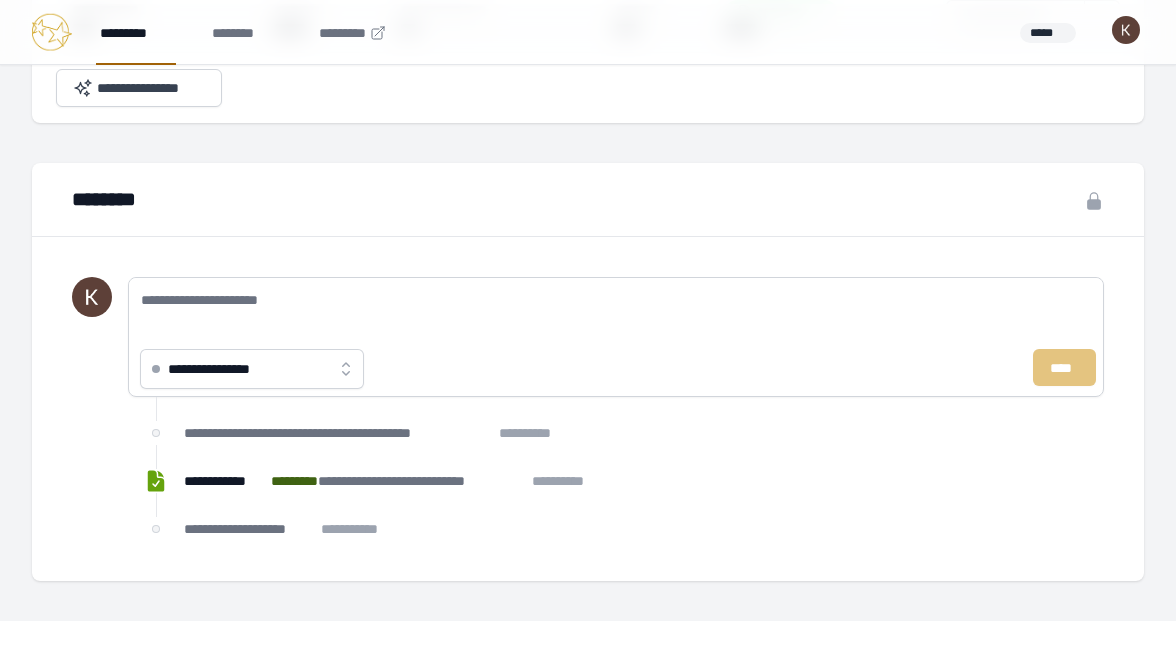 click on "*********" at bounding box center [136, 32] 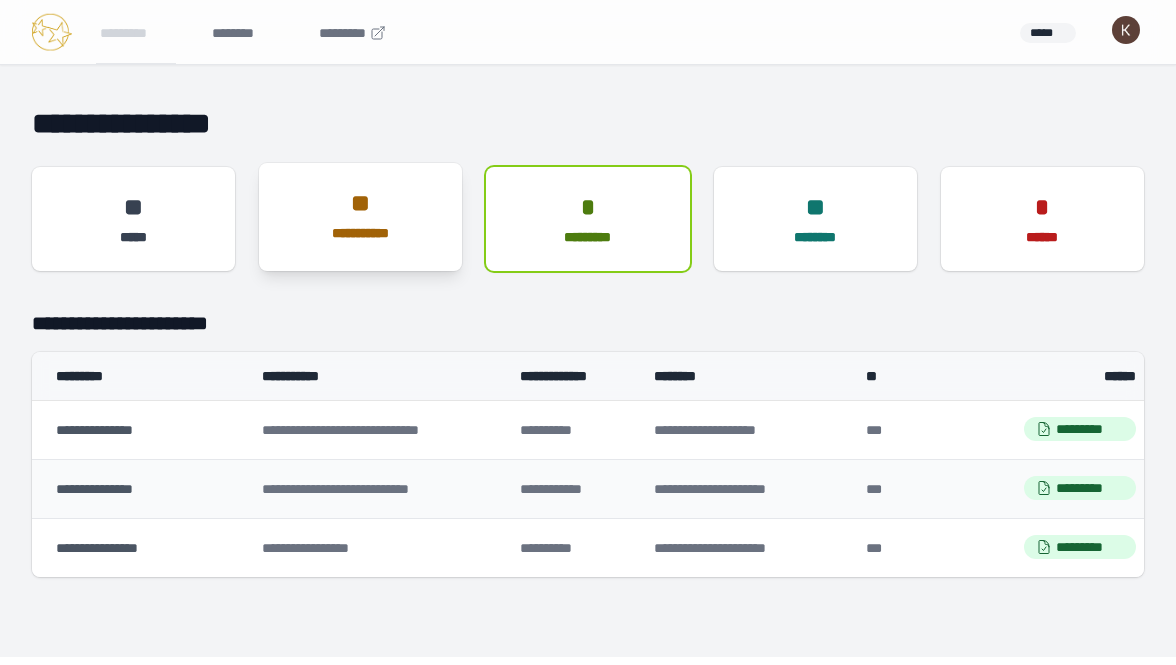 click on "**********" at bounding box center [360, 233] 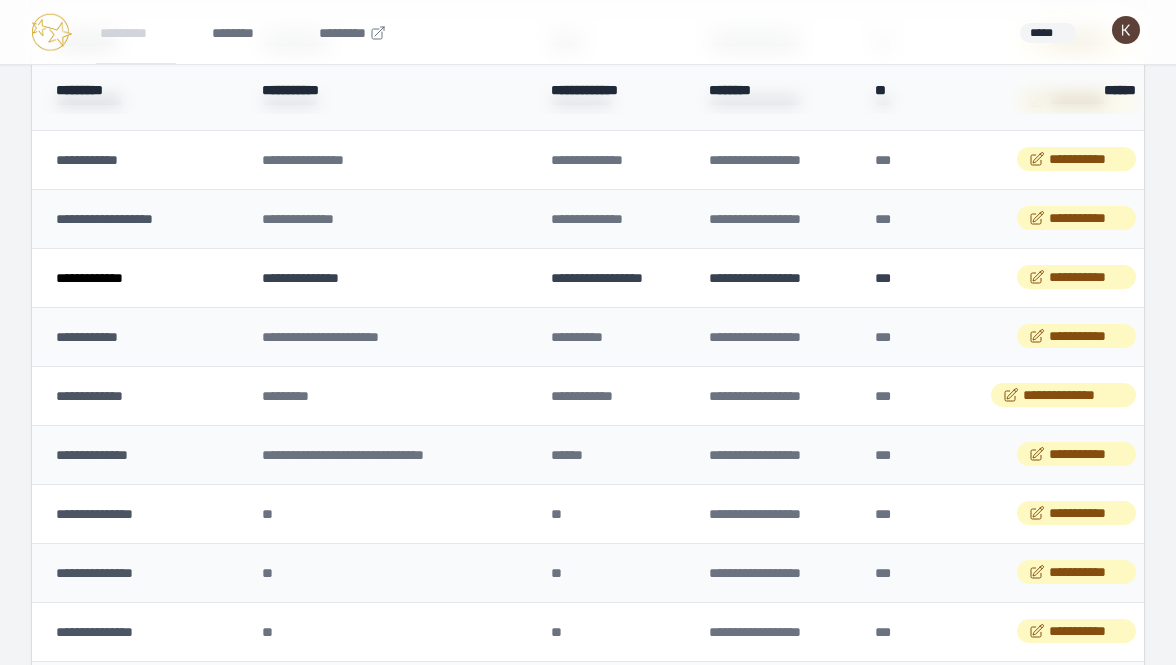 scroll, scrollTop: 389, scrollLeft: 0, axis: vertical 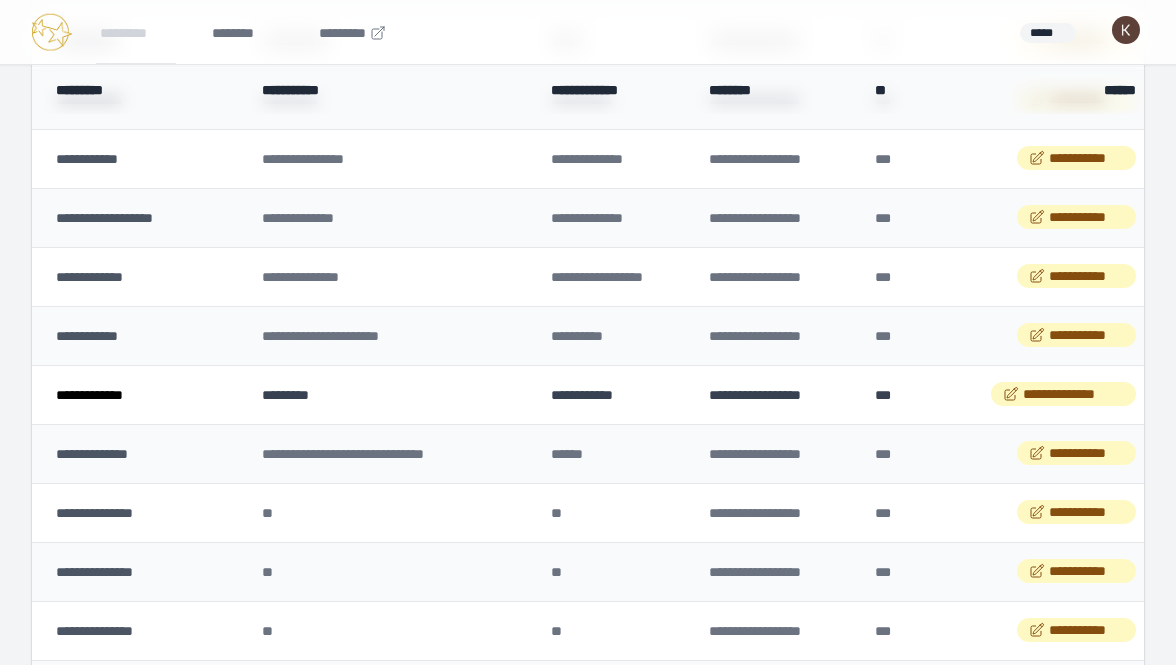 click on "**********" at bounding box center (89, 395) 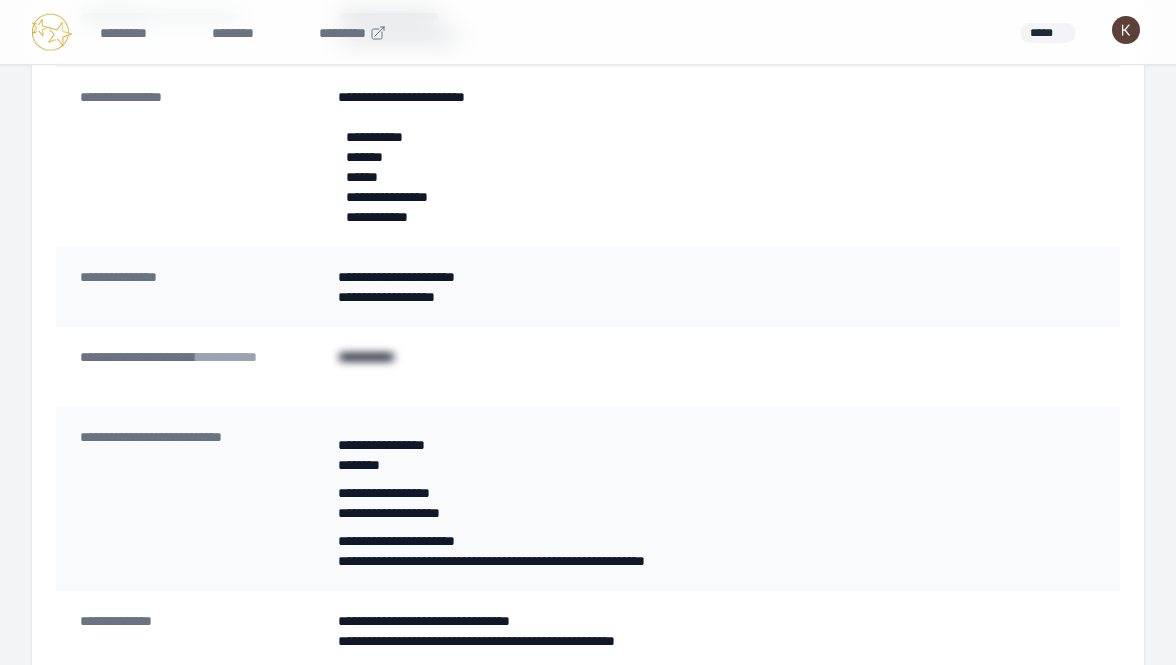 scroll, scrollTop: 678, scrollLeft: 0, axis: vertical 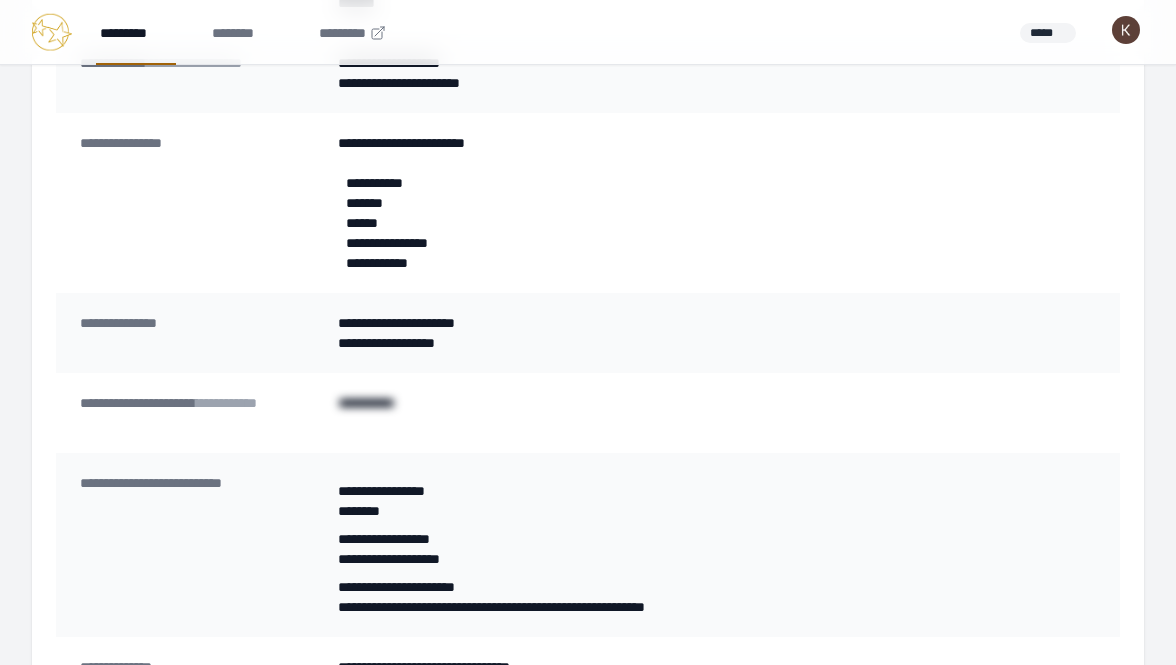 click on "*********" at bounding box center [136, 32] 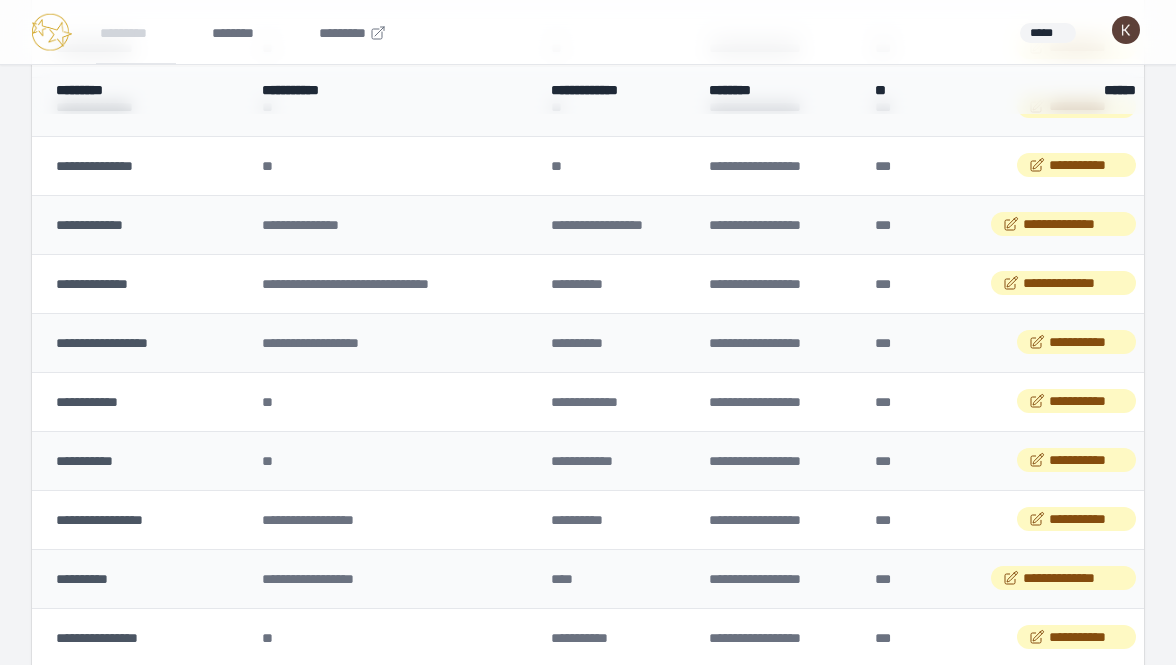 scroll, scrollTop: 856, scrollLeft: 0, axis: vertical 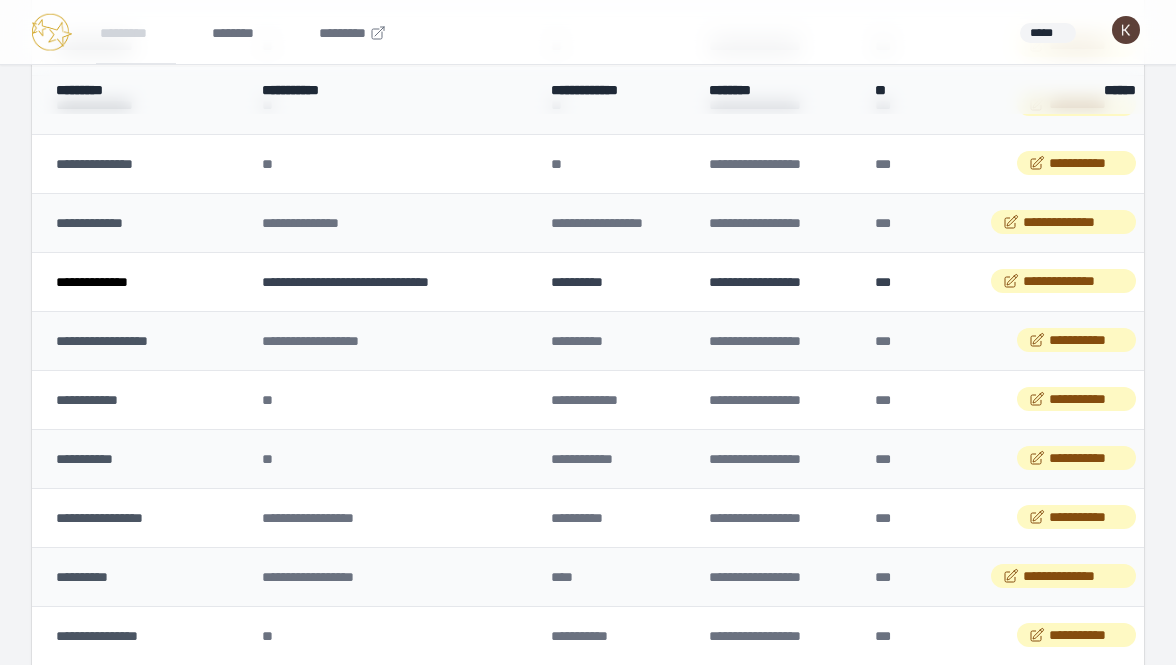 click on "**********" at bounding box center (92, 282) 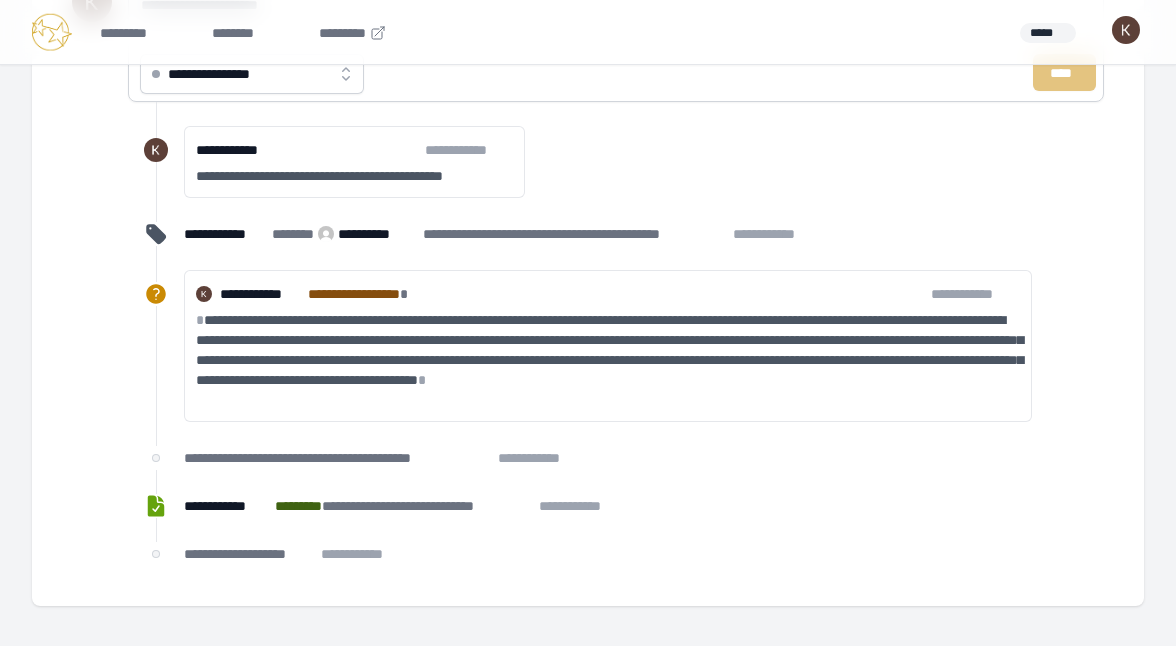 scroll, scrollTop: 2424, scrollLeft: 0, axis: vertical 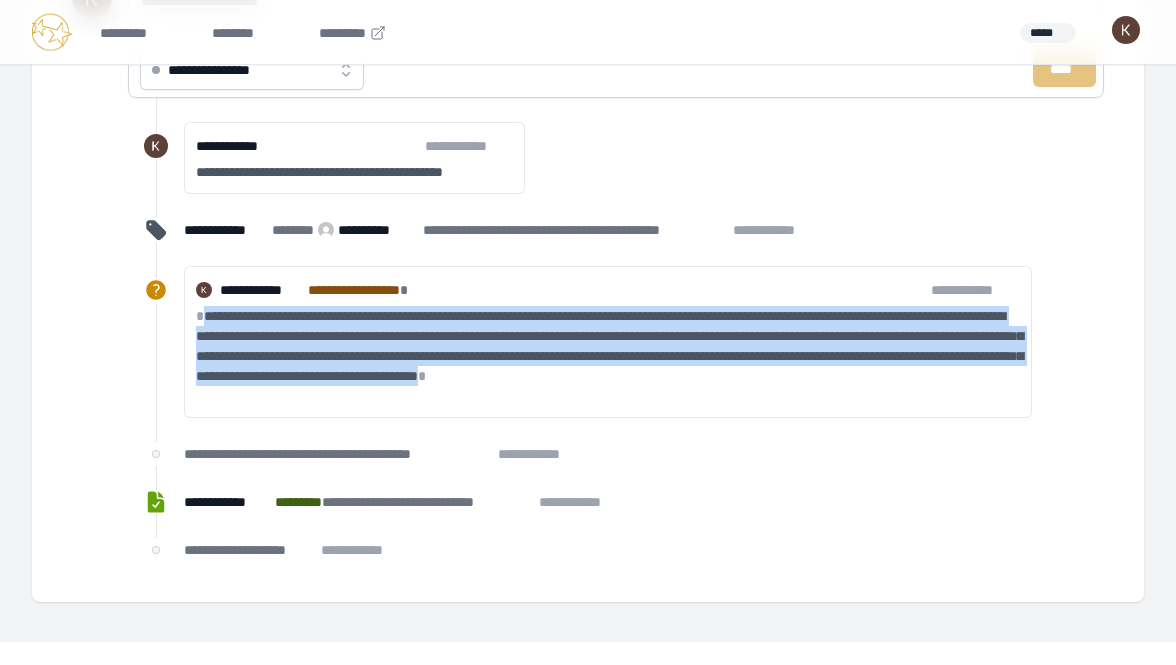 drag, startPoint x: 424, startPoint y: 396, endPoint x: 200, endPoint y: 321, distance: 236.22235 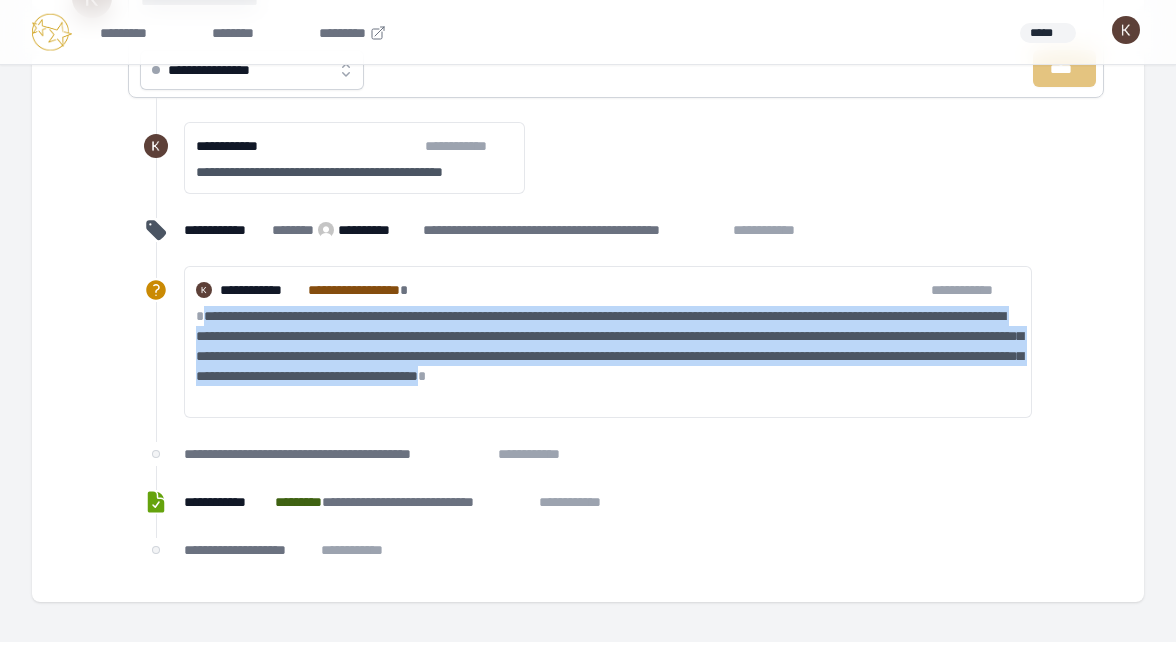 click on "**********" at bounding box center (608, 354) 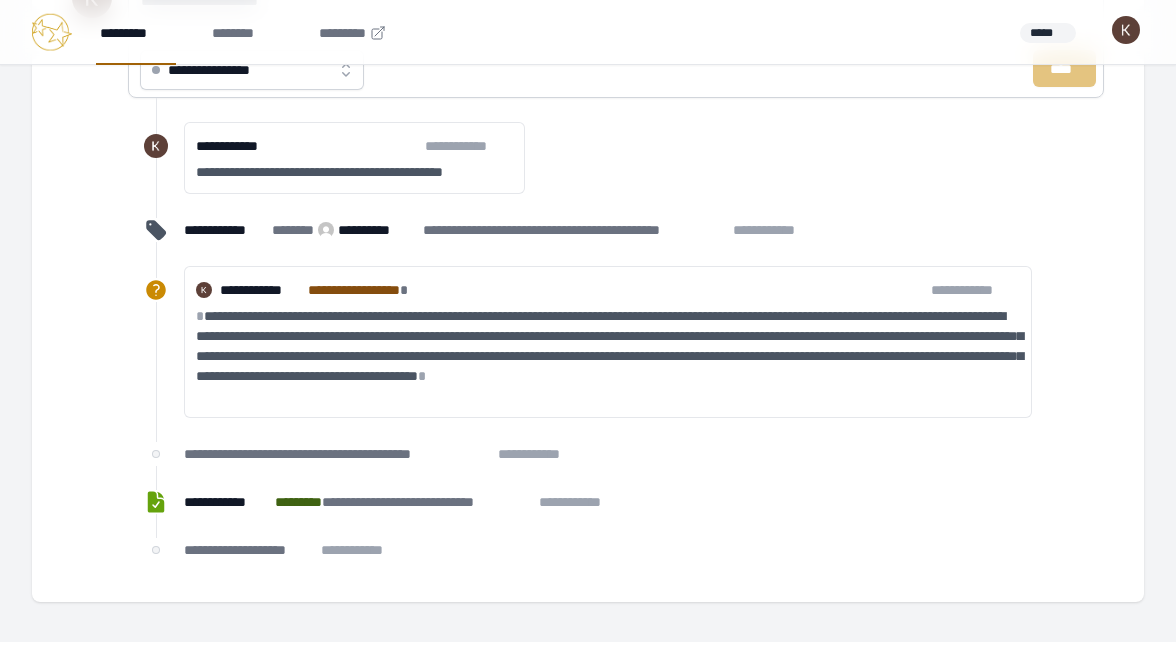 click on "*********" at bounding box center (136, 32) 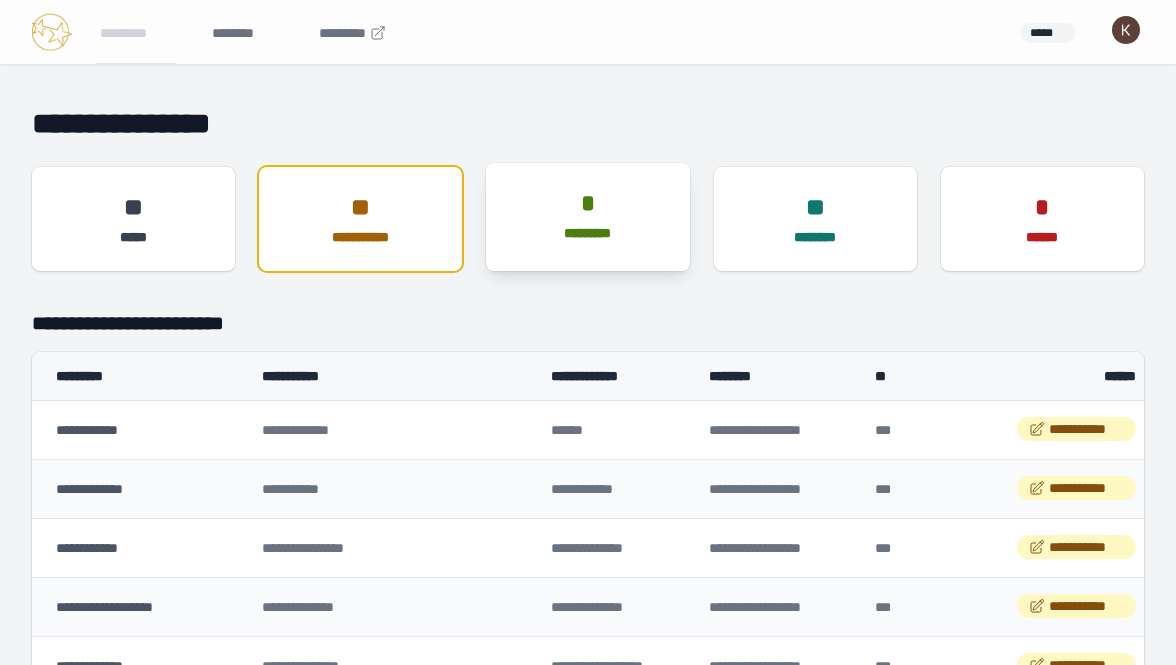 click on "*********" at bounding box center (587, 233) 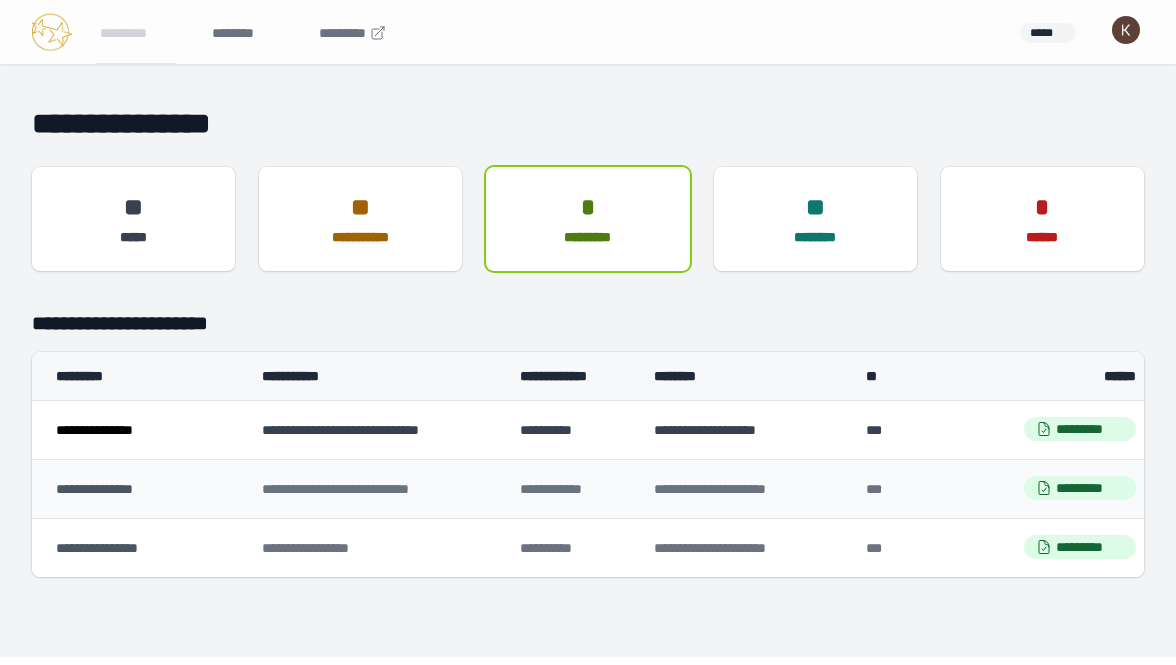 click on "**********" at bounding box center [94, 430] 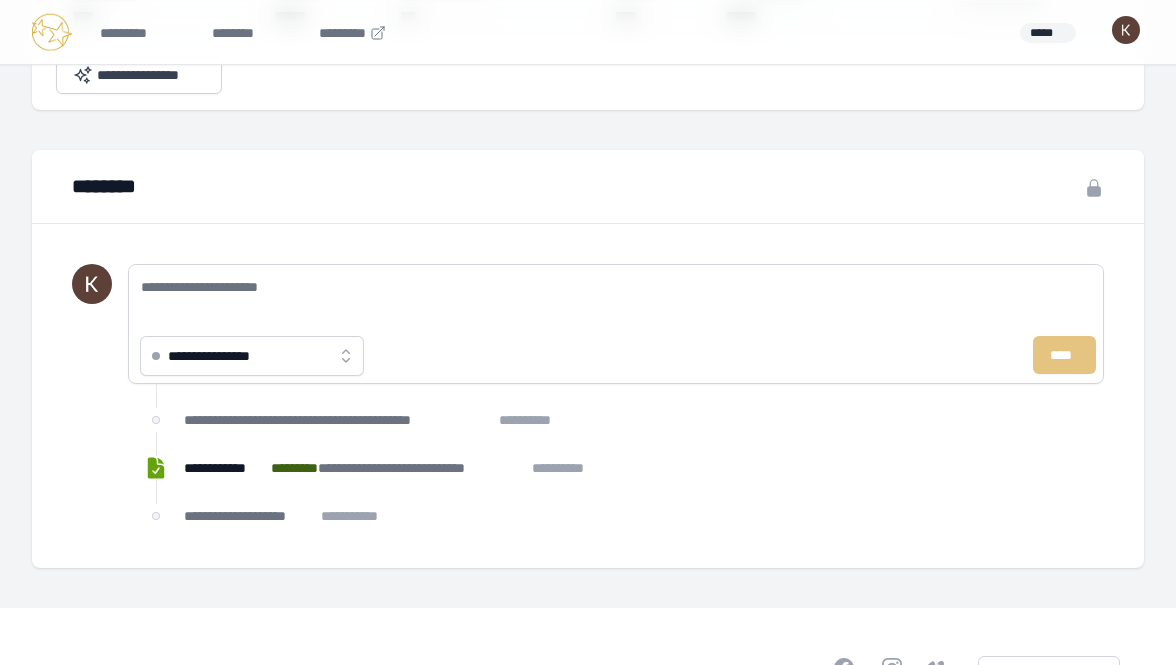 scroll, scrollTop: 2174, scrollLeft: 0, axis: vertical 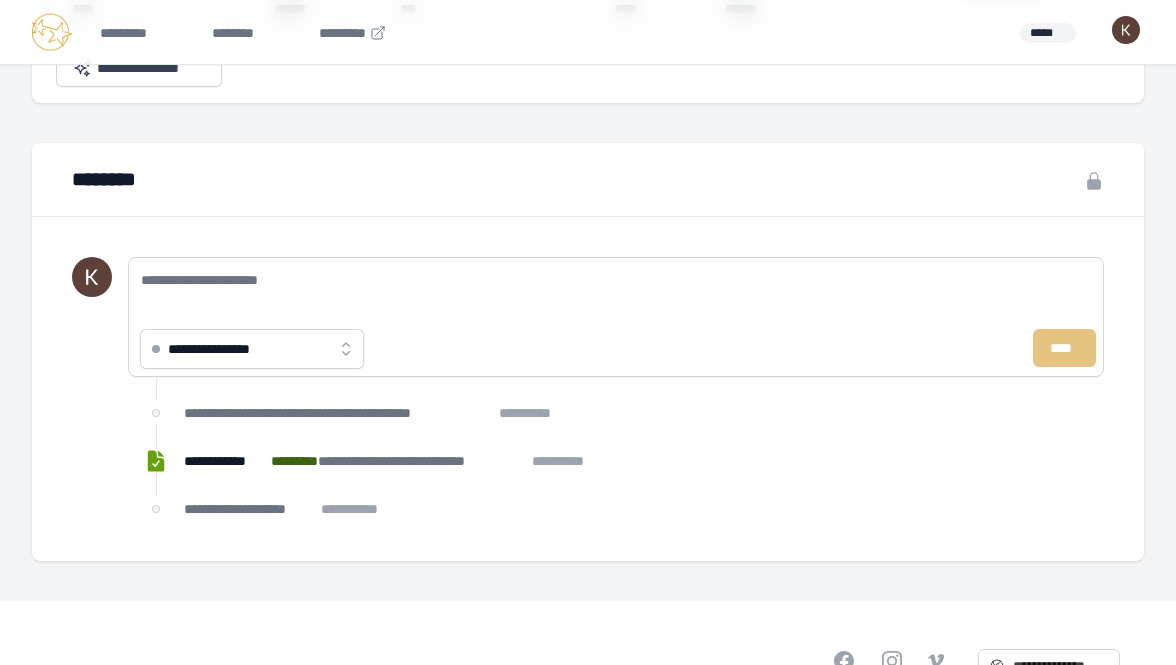 click on "**********" at bounding box center [252, 349] 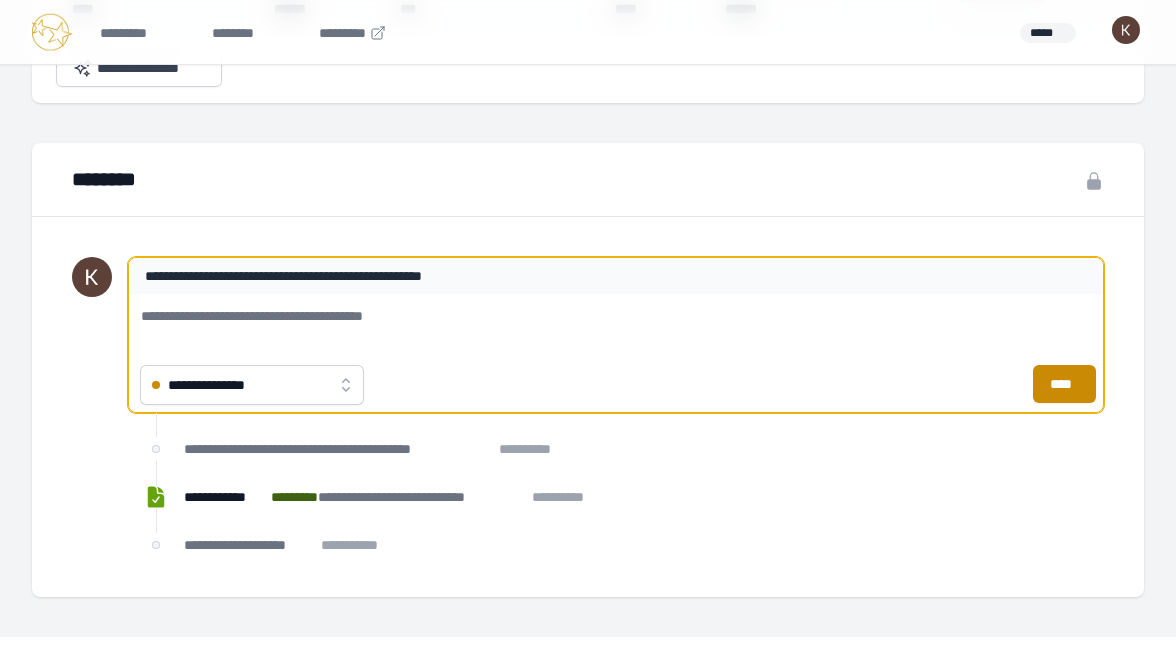 click on "**********" at bounding box center [616, 326] 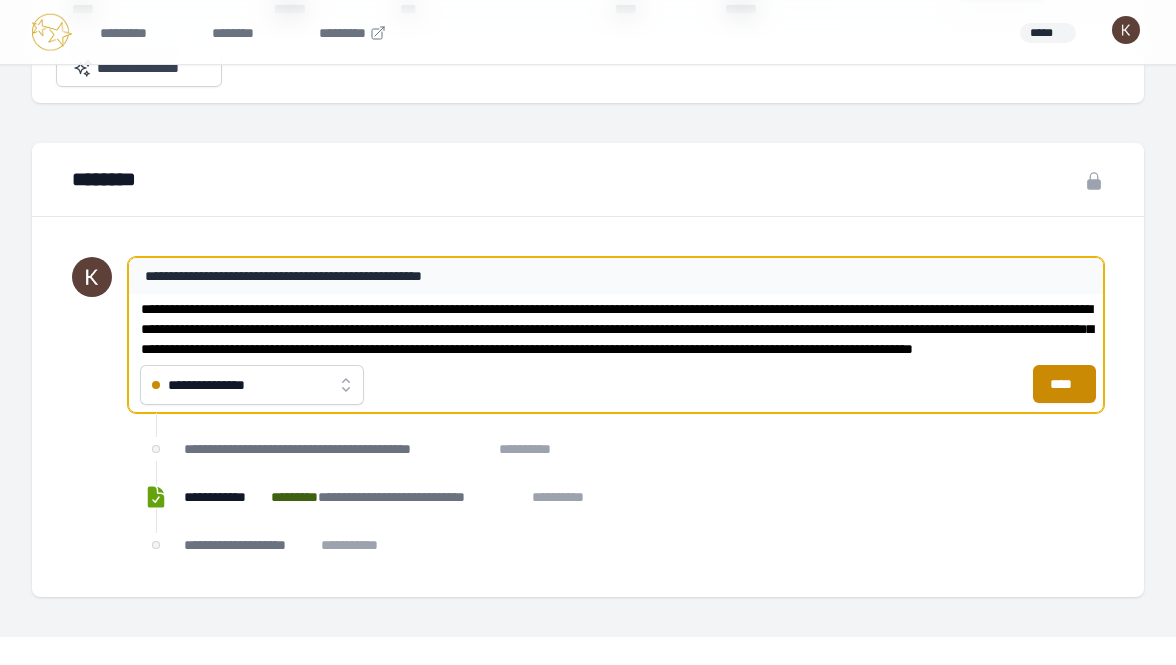 scroll, scrollTop: 12, scrollLeft: 0, axis: vertical 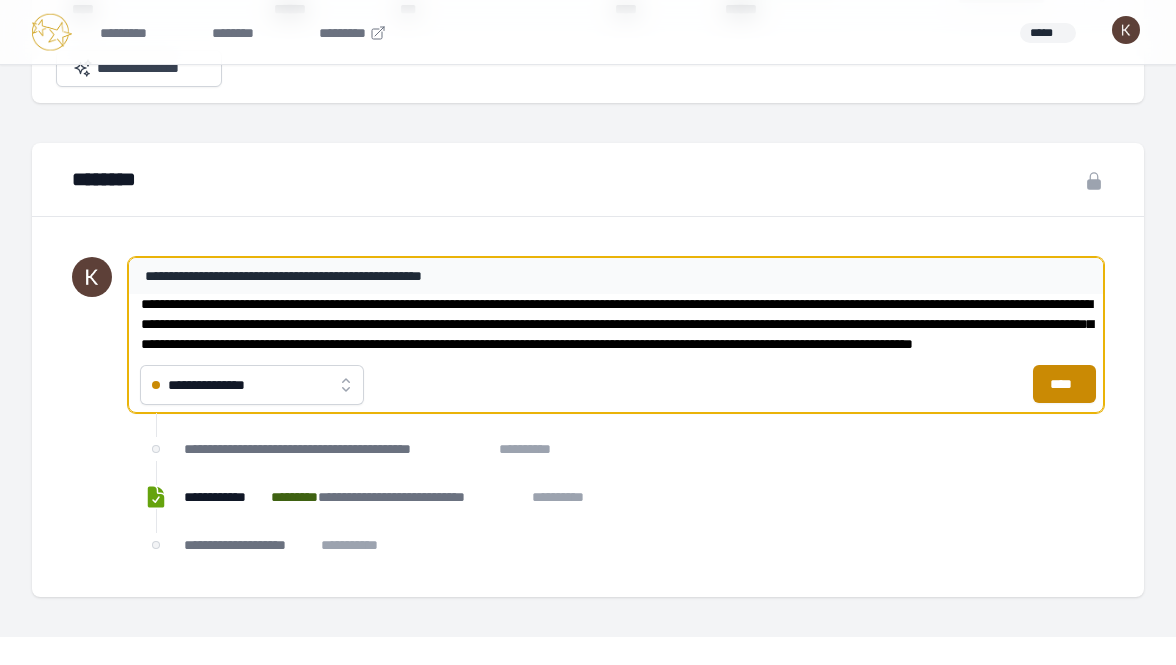 drag, startPoint x: 772, startPoint y: 323, endPoint x: 389, endPoint y: 321, distance: 383.00522 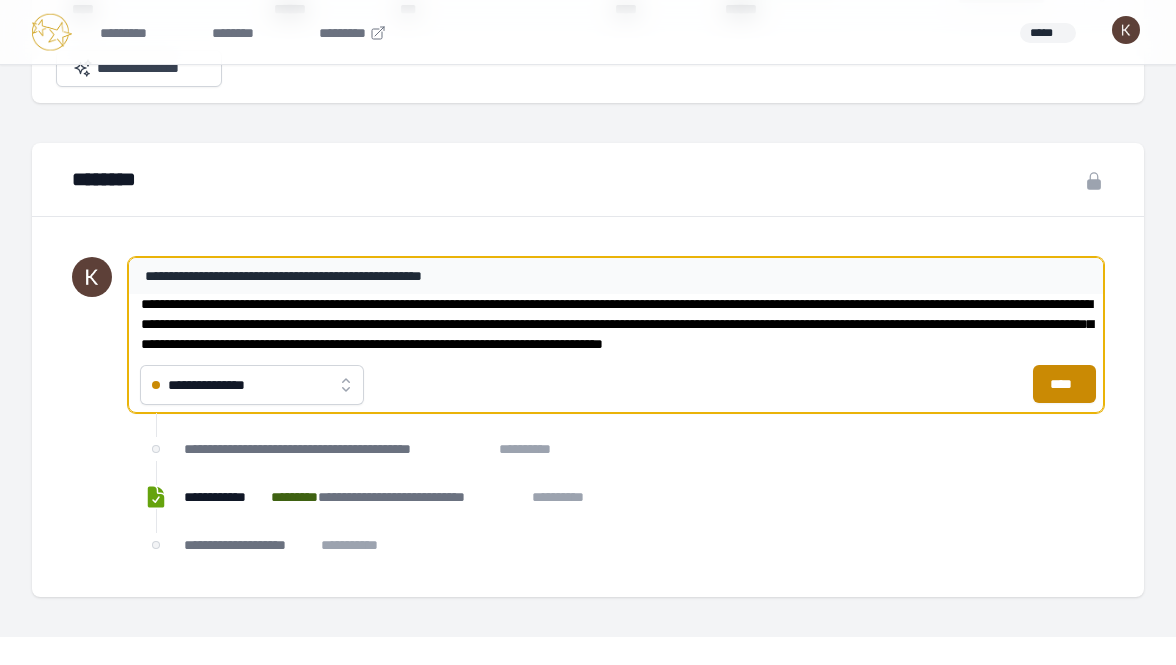 drag, startPoint x: 768, startPoint y: 321, endPoint x: 605, endPoint y: 284, distance: 167.14664 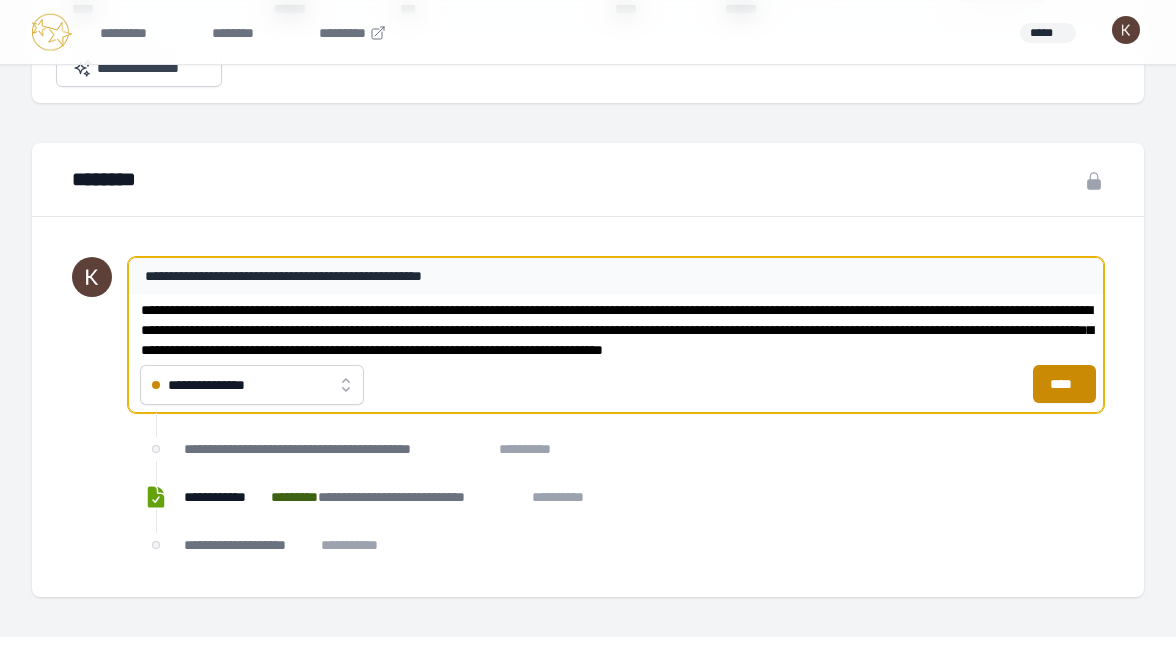 click on "**********" at bounding box center (616, 326) 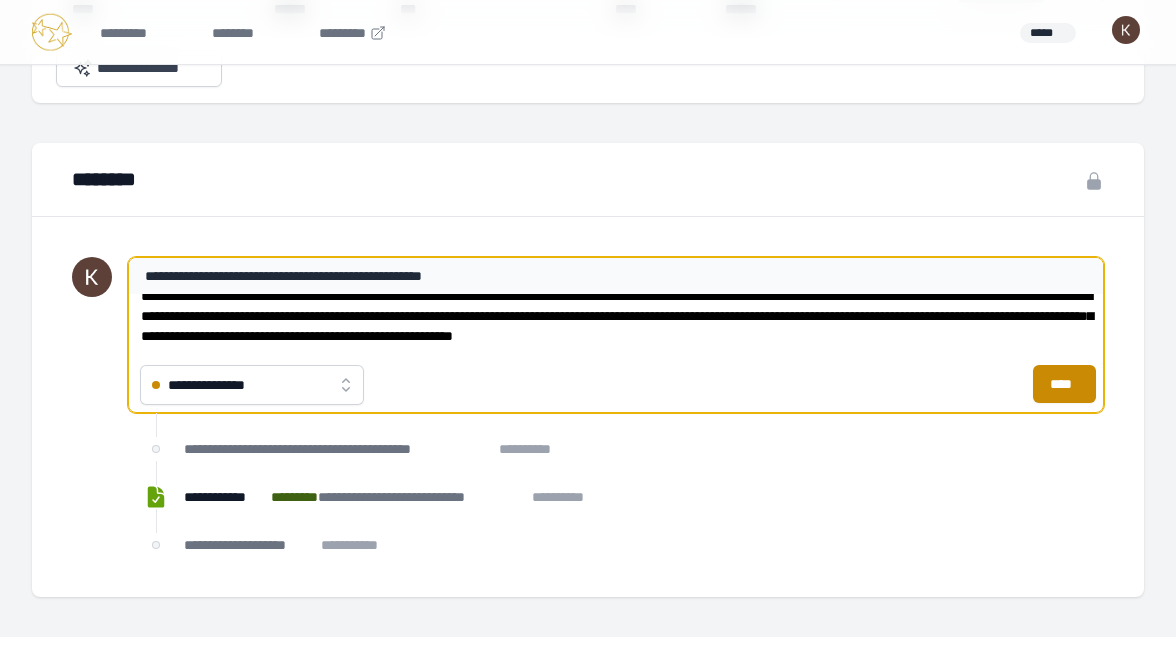 scroll, scrollTop: 30, scrollLeft: 0, axis: vertical 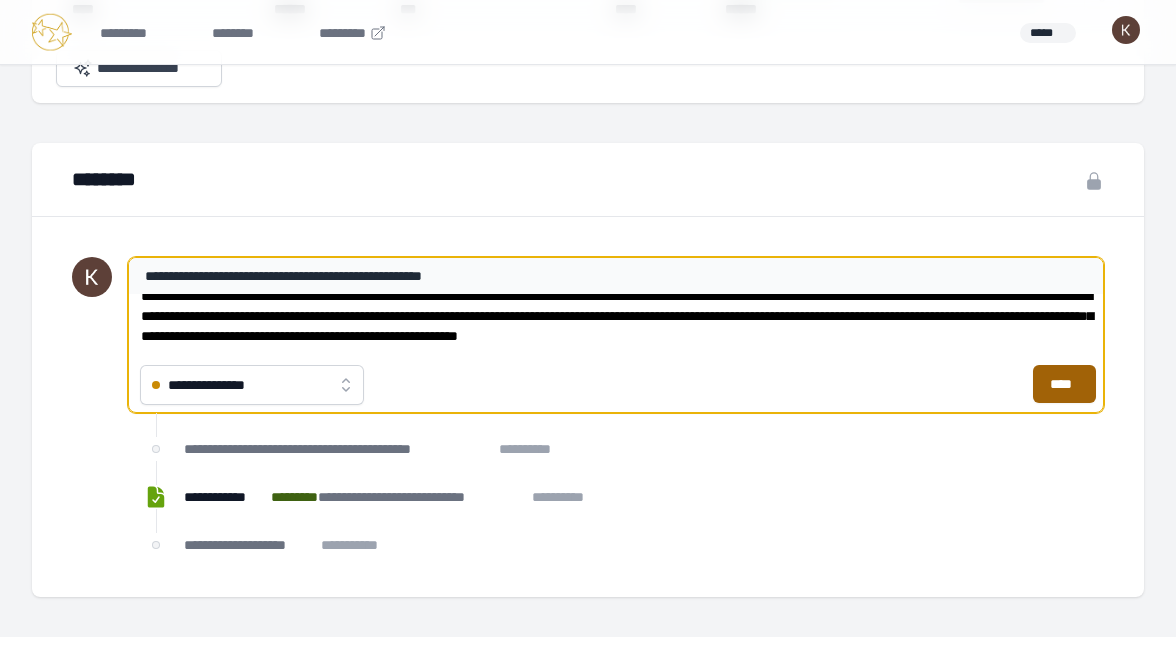 type on "**********" 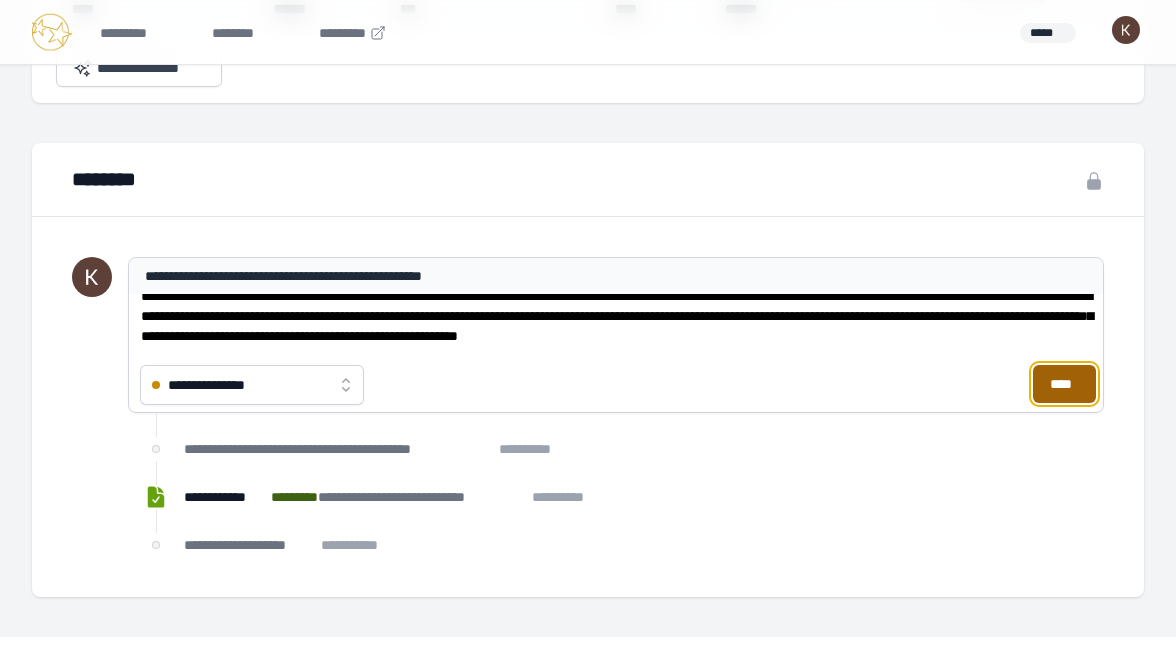 click on "****" at bounding box center (1064, 384) 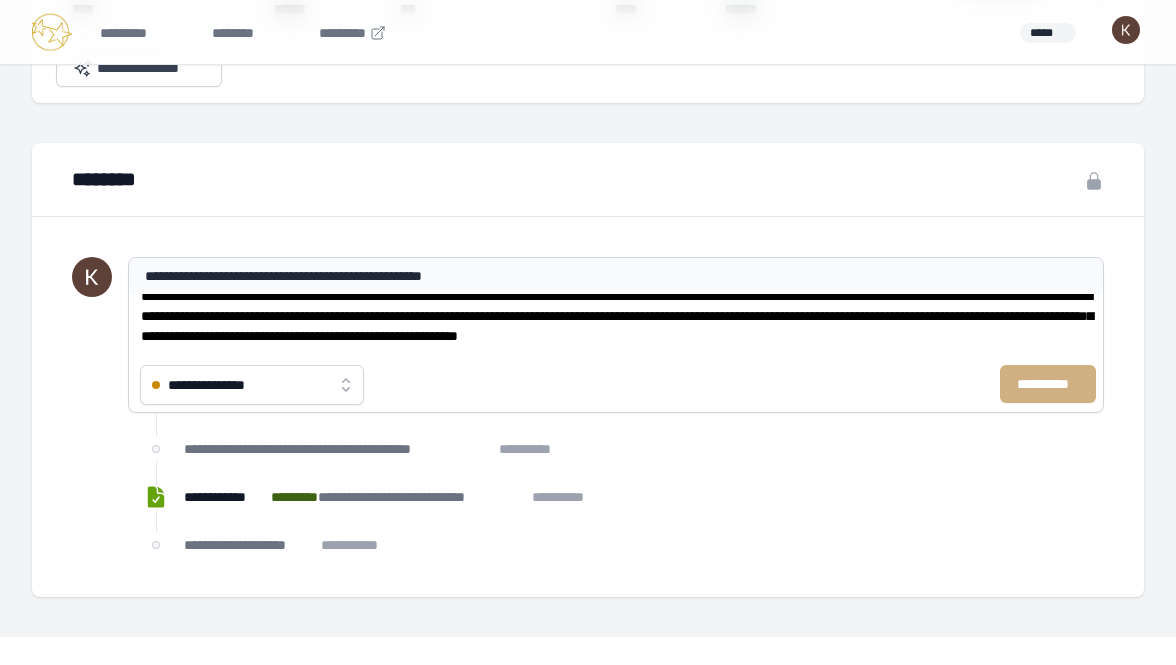 type 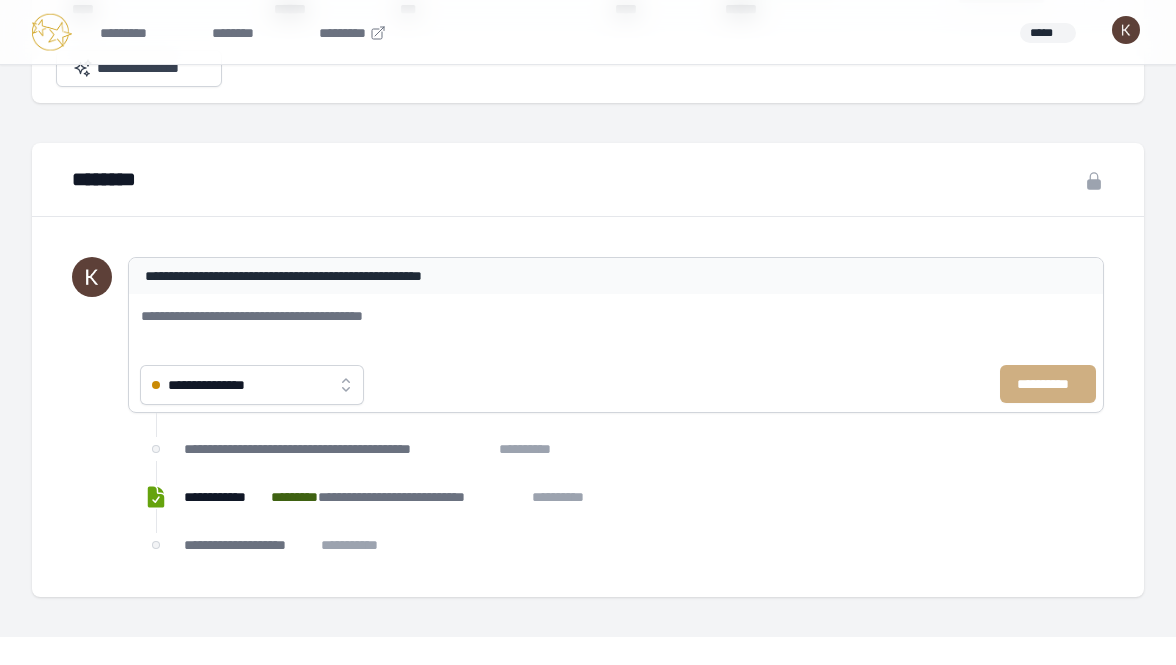 scroll, scrollTop: 0, scrollLeft: 0, axis: both 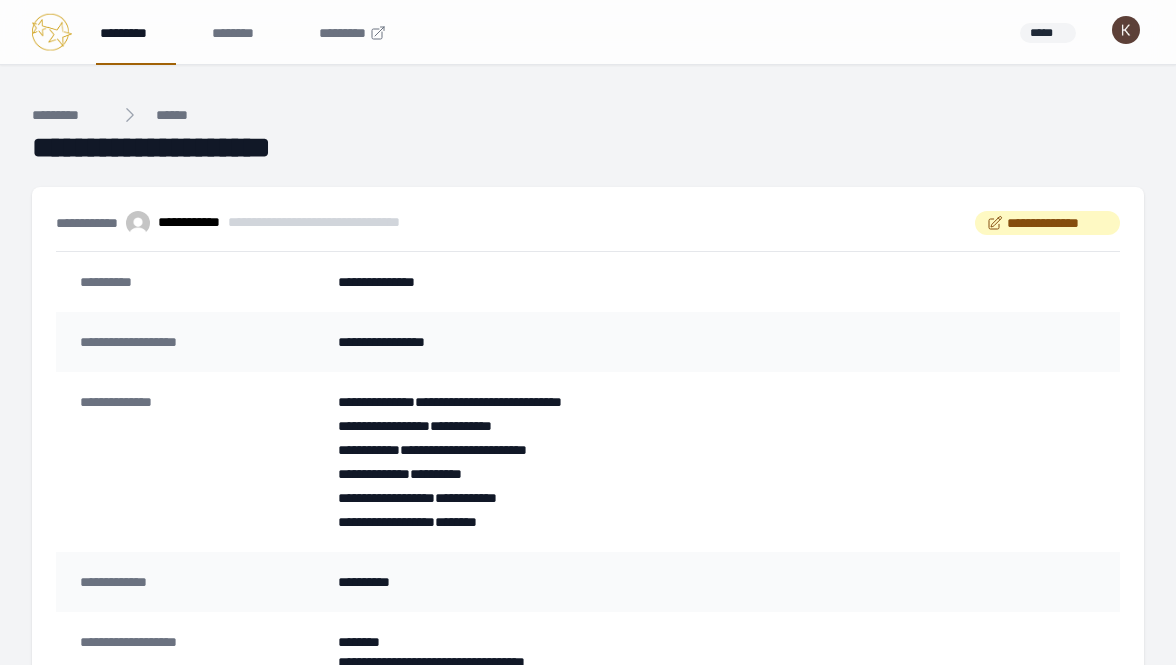 click on "*********" at bounding box center (136, 32) 